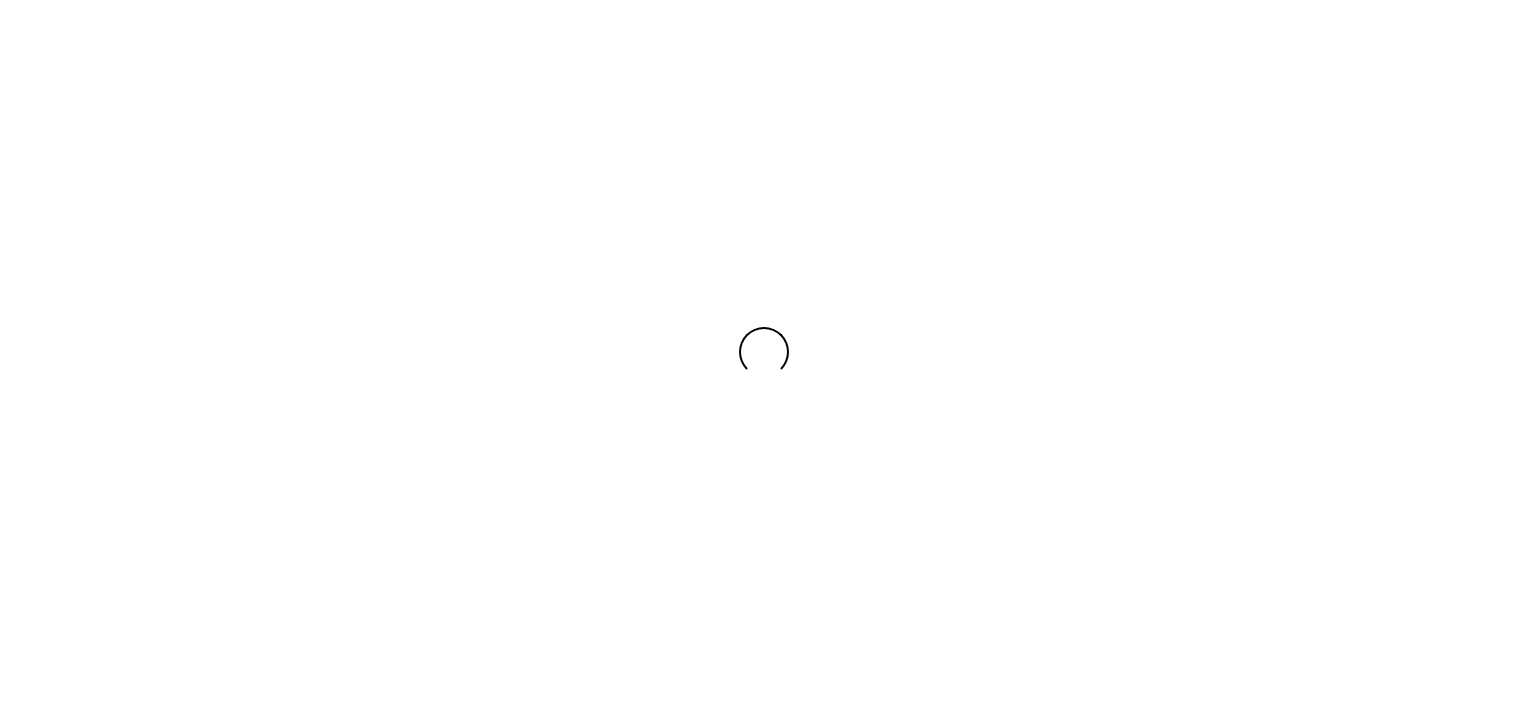scroll, scrollTop: 0, scrollLeft: 0, axis: both 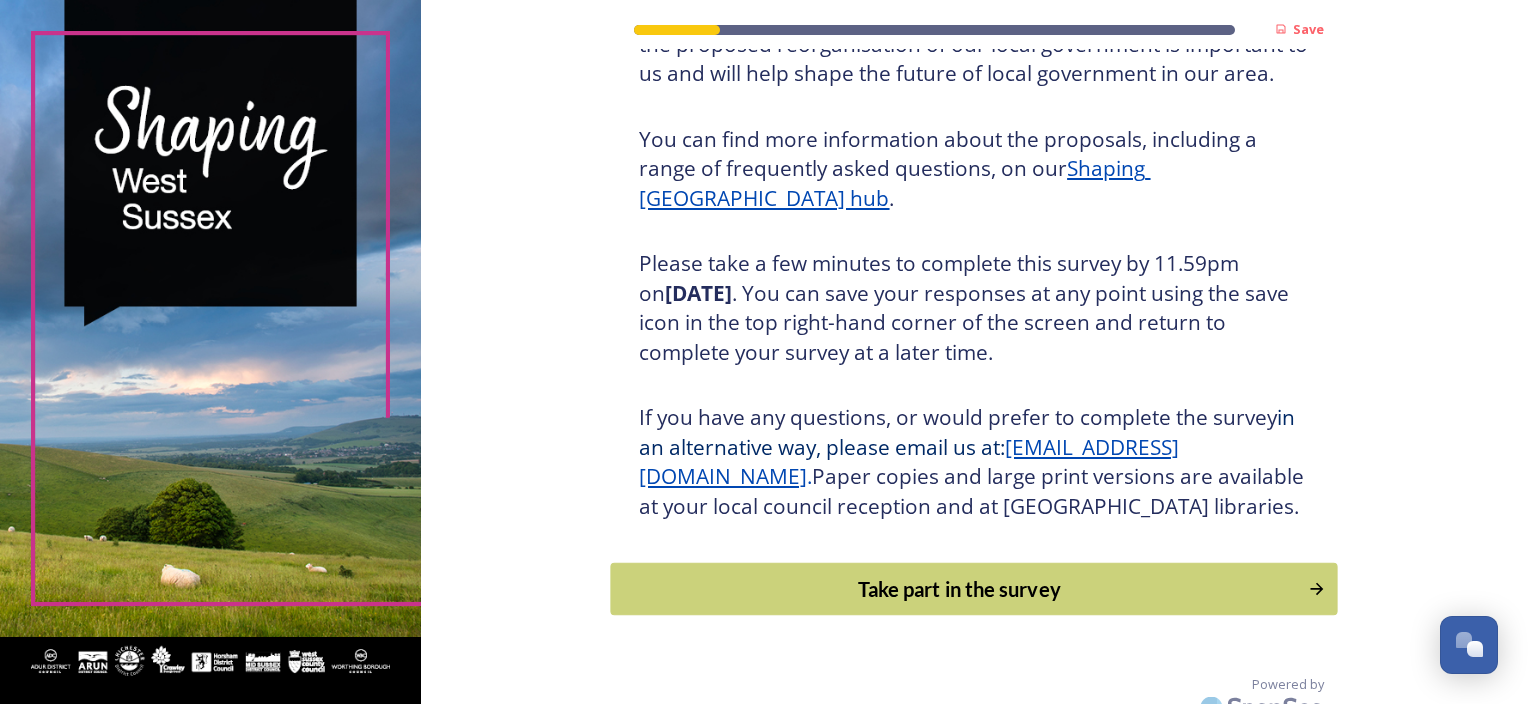 click on "Take part in the survey" at bounding box center (960, 589) 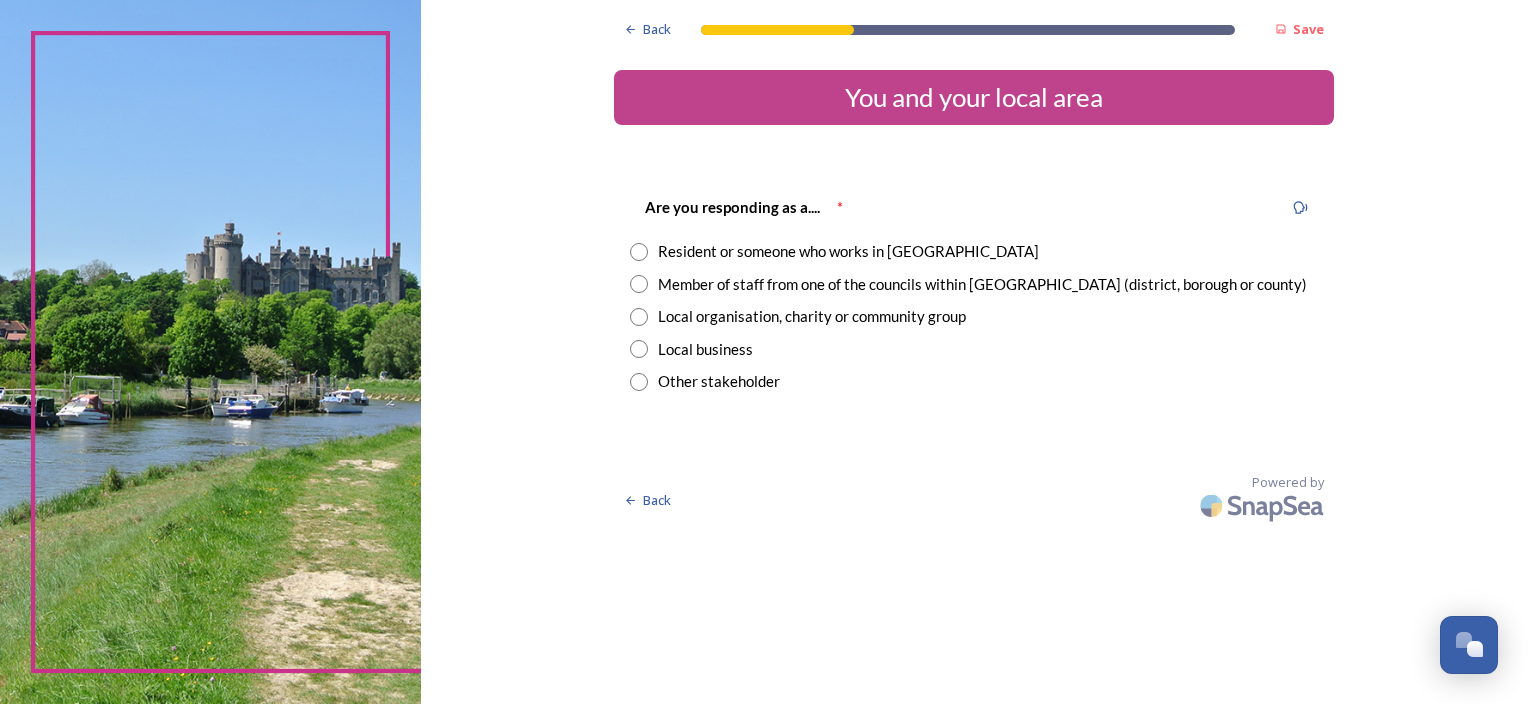 click at bounding box center [639, 284] 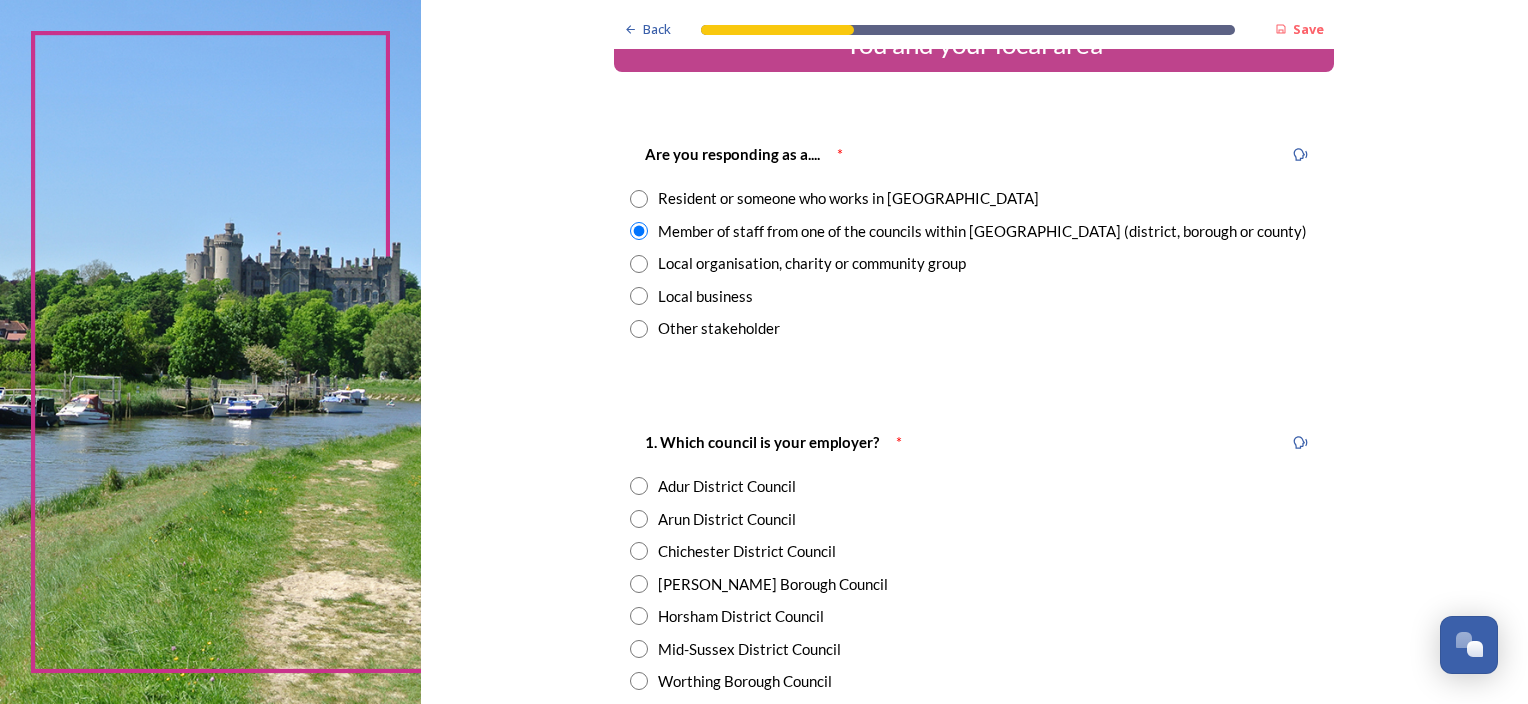 scroll, scrollTop: 100, scrollLeft: 0, axis: vertical 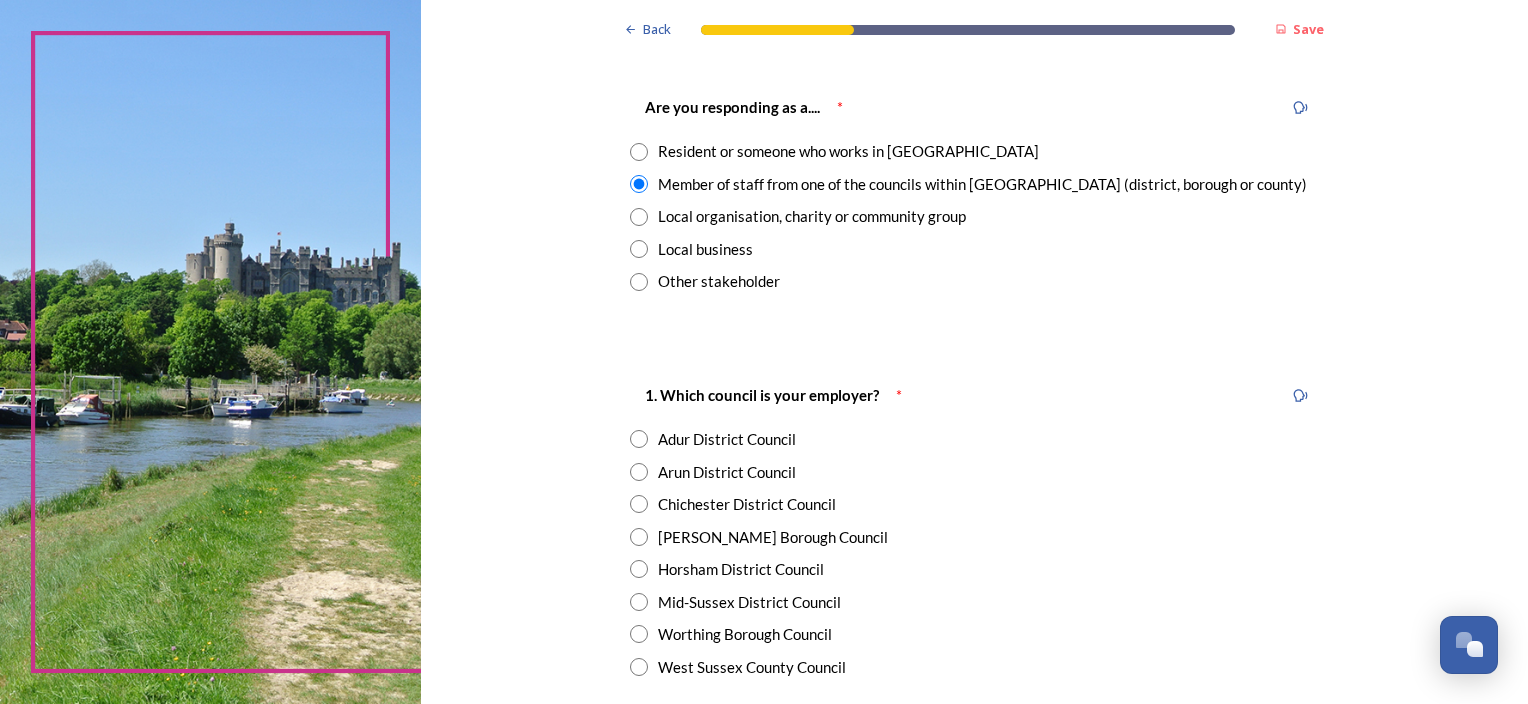 click at bounding box center [639, 504] 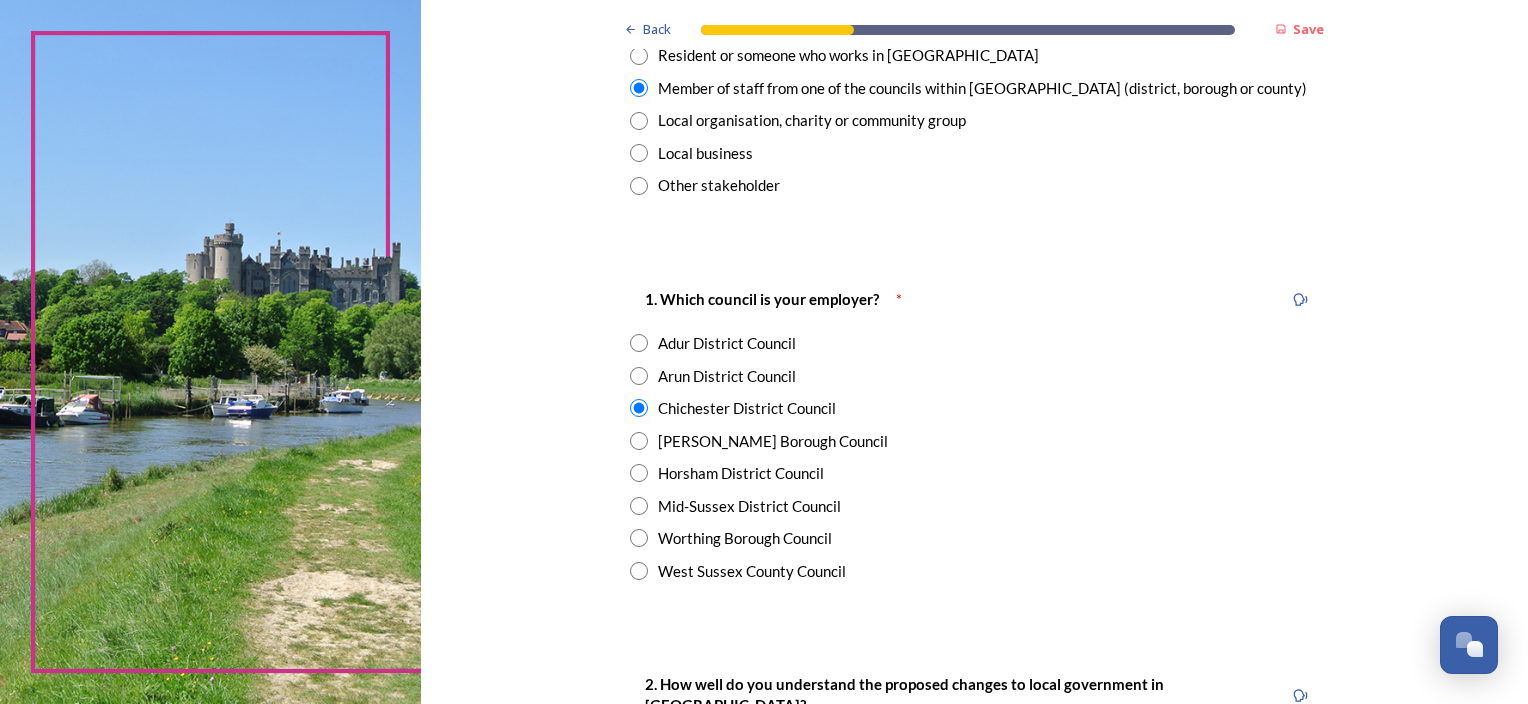 scroll, scrollTop: 400, scrollLeft: 0, axis: vertical 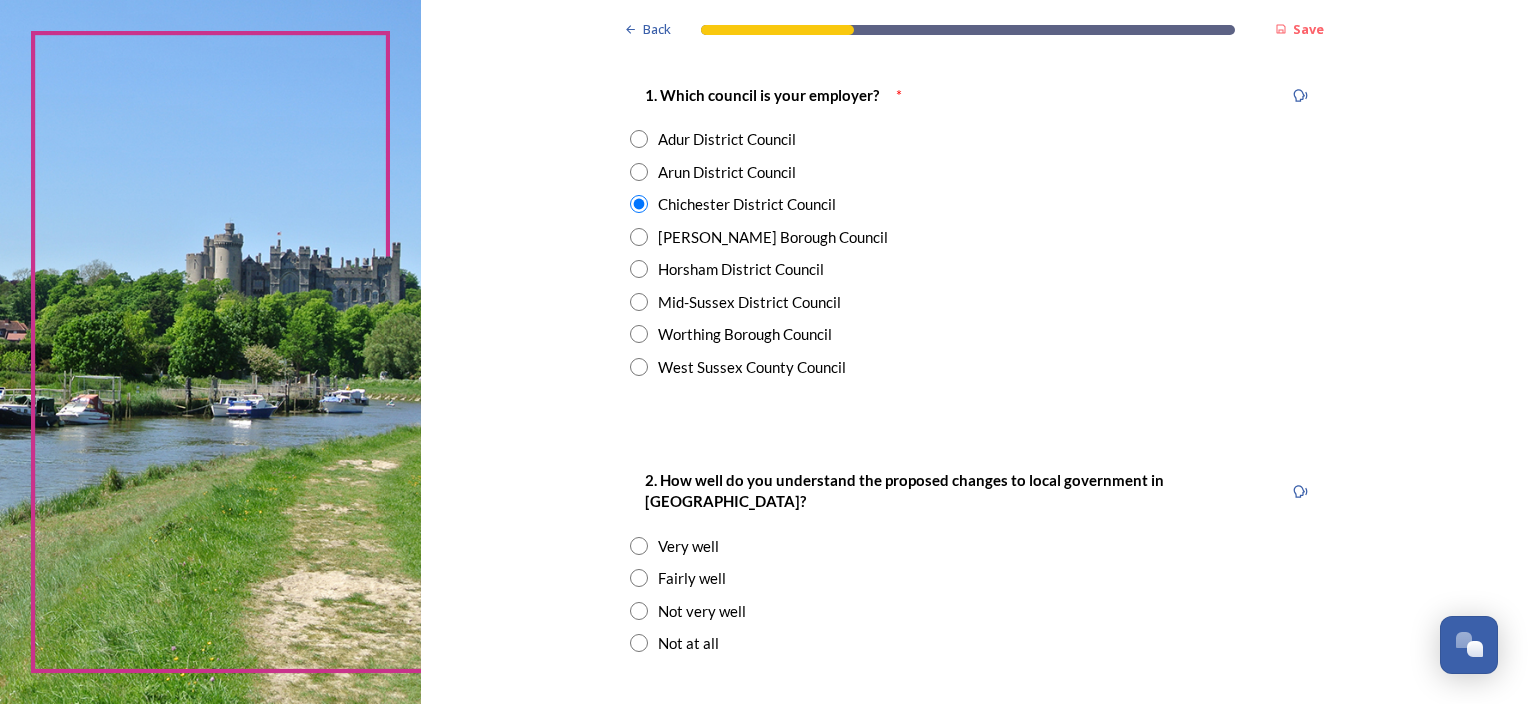 drag, startPoint x: 697, startPoint y: 528, endPoint x: 708, endPoint y: 528, distance: 11 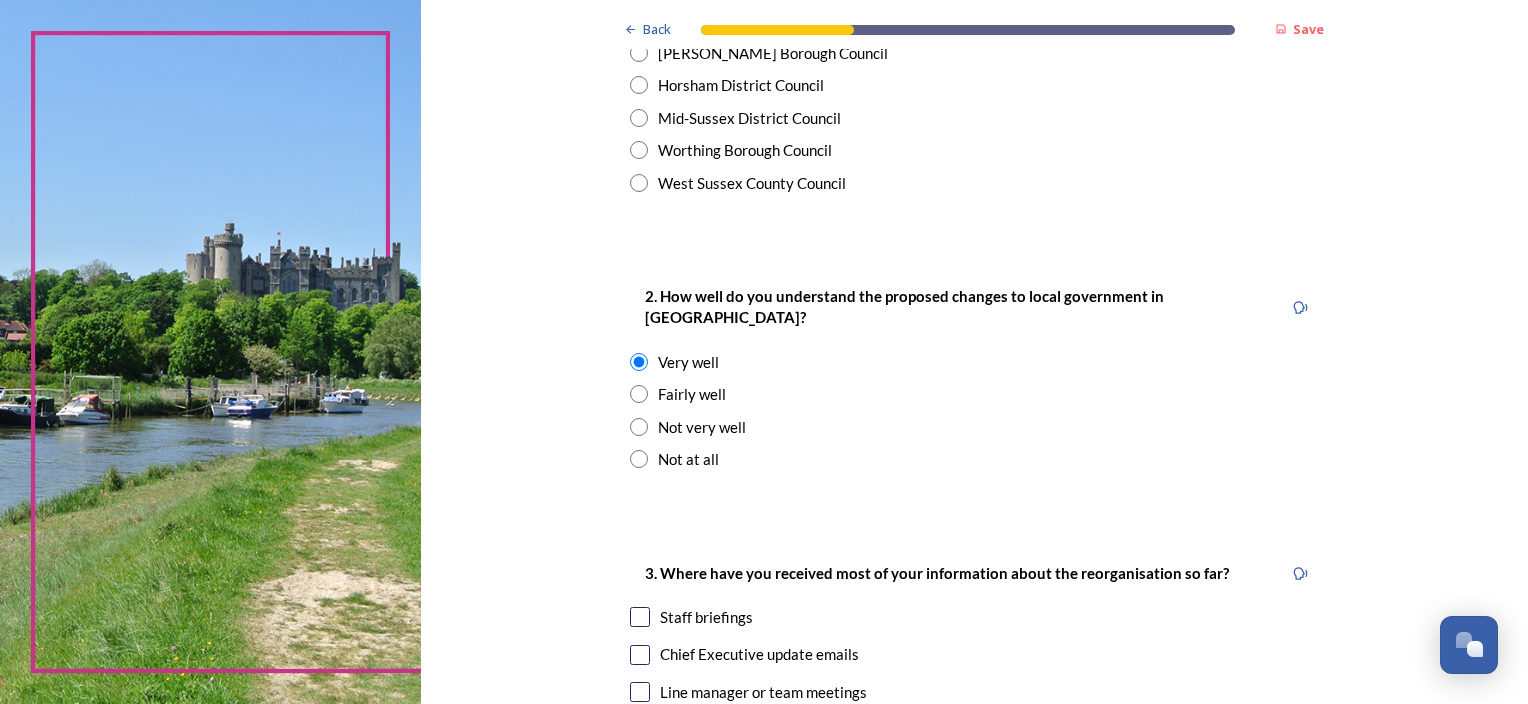 scroll, scrollTop: 800, scrollLeft: 0, axis: vertical 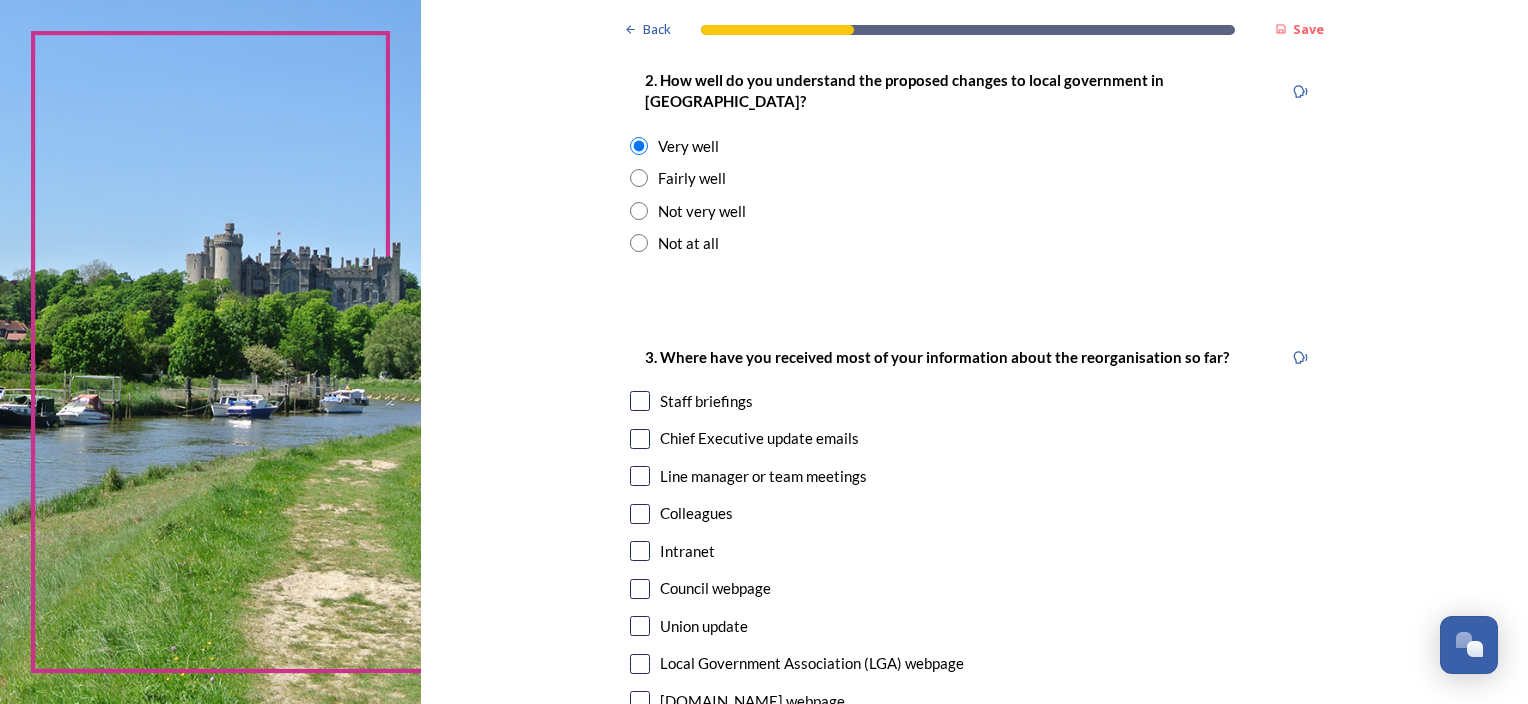 click on "Staff briefings" at bounding box center [706, 401] 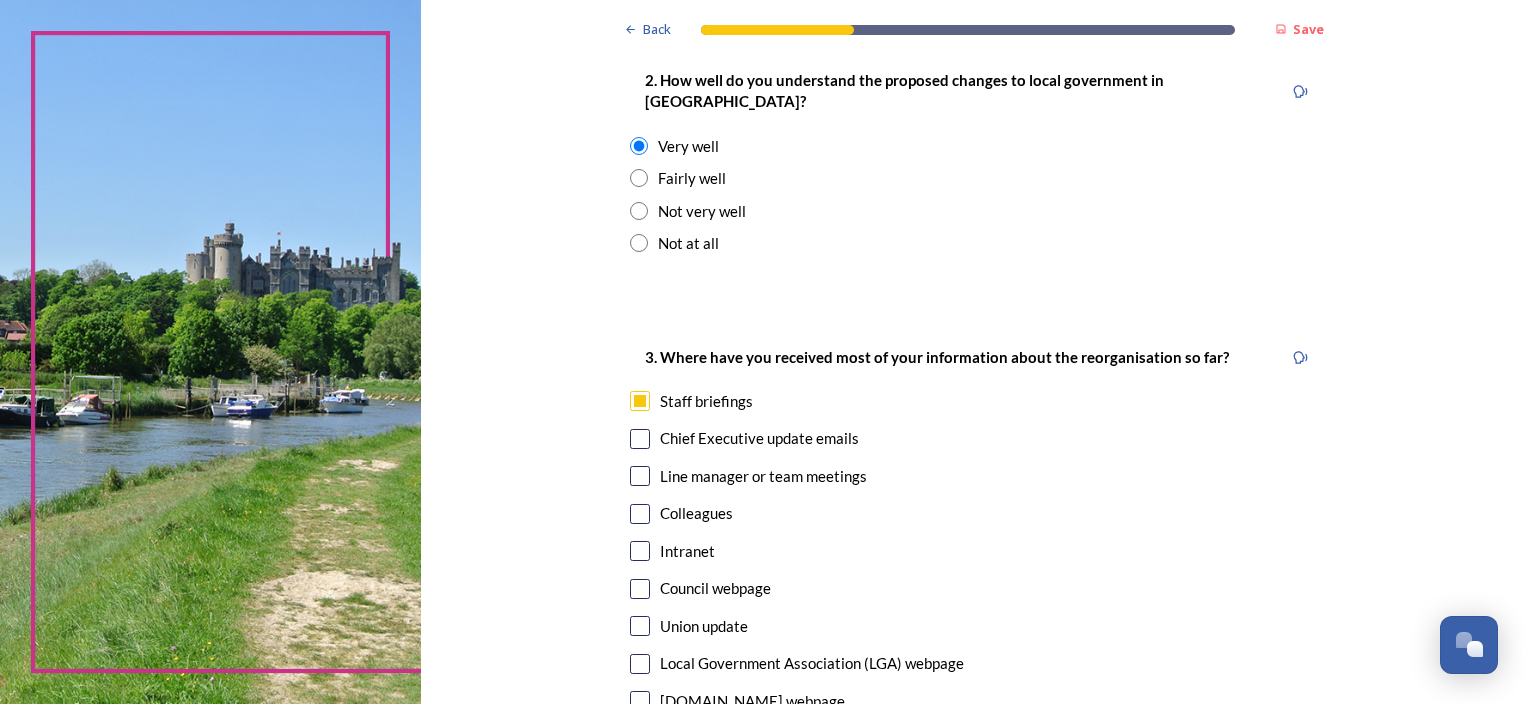 checkbox on "true" 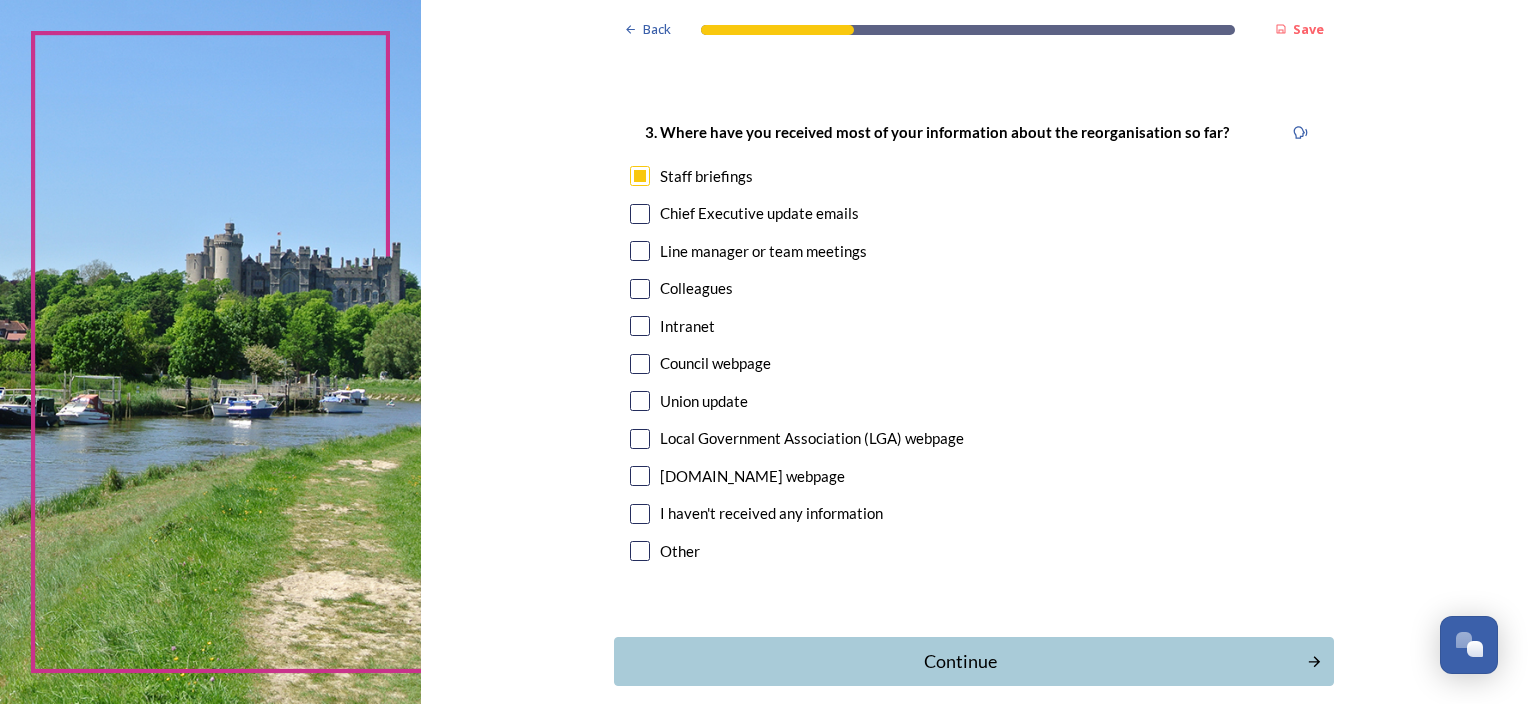 scroll, scrollTop: 1100, scrollLeft: 0, axis: vertical 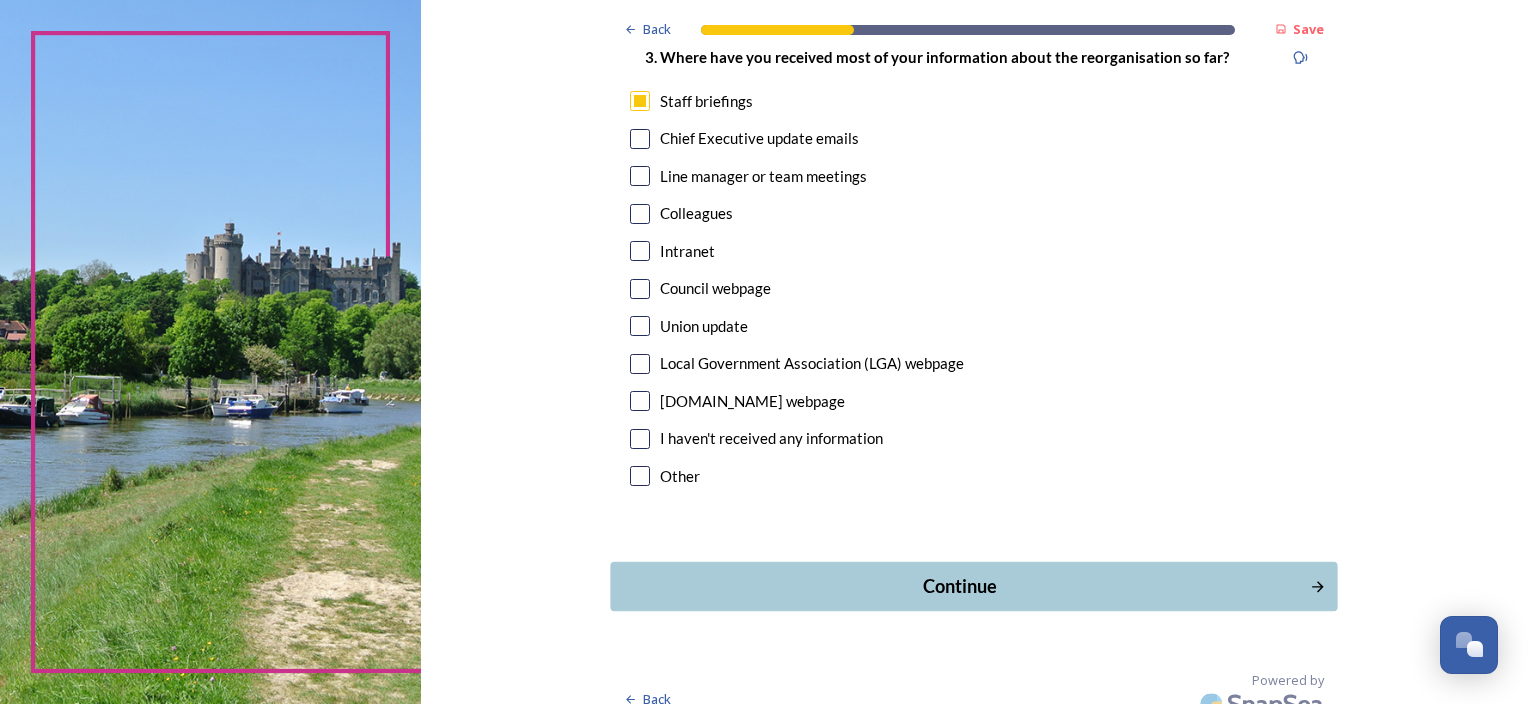 click on "Continue" at bounding box center [960, 586] 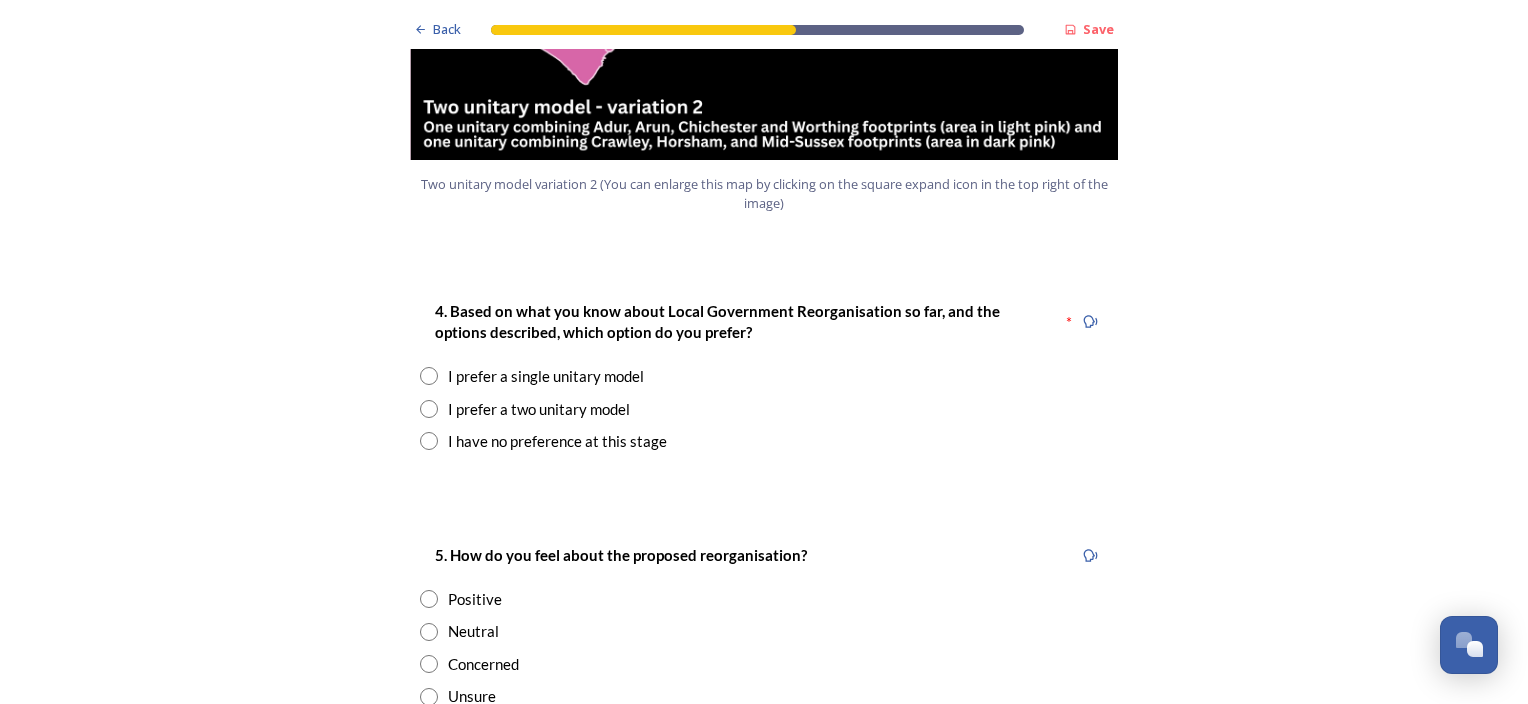 scroll, scrollTop: 2500, scrollLeft: 0, axis: vertical 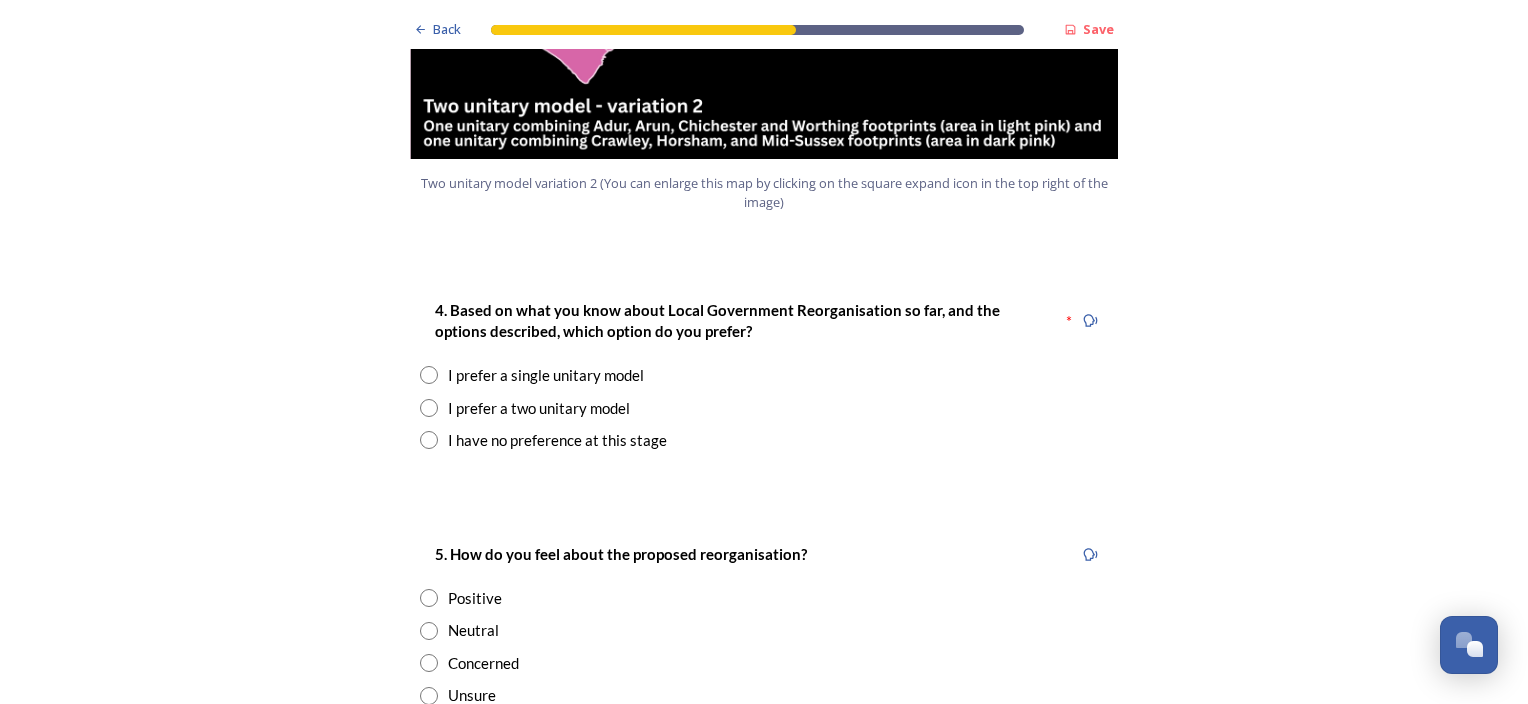 drag, startPoint x: 419, startPoint y: 349, endPoint x: 460, endPoint y: 372, distance: 47.010635 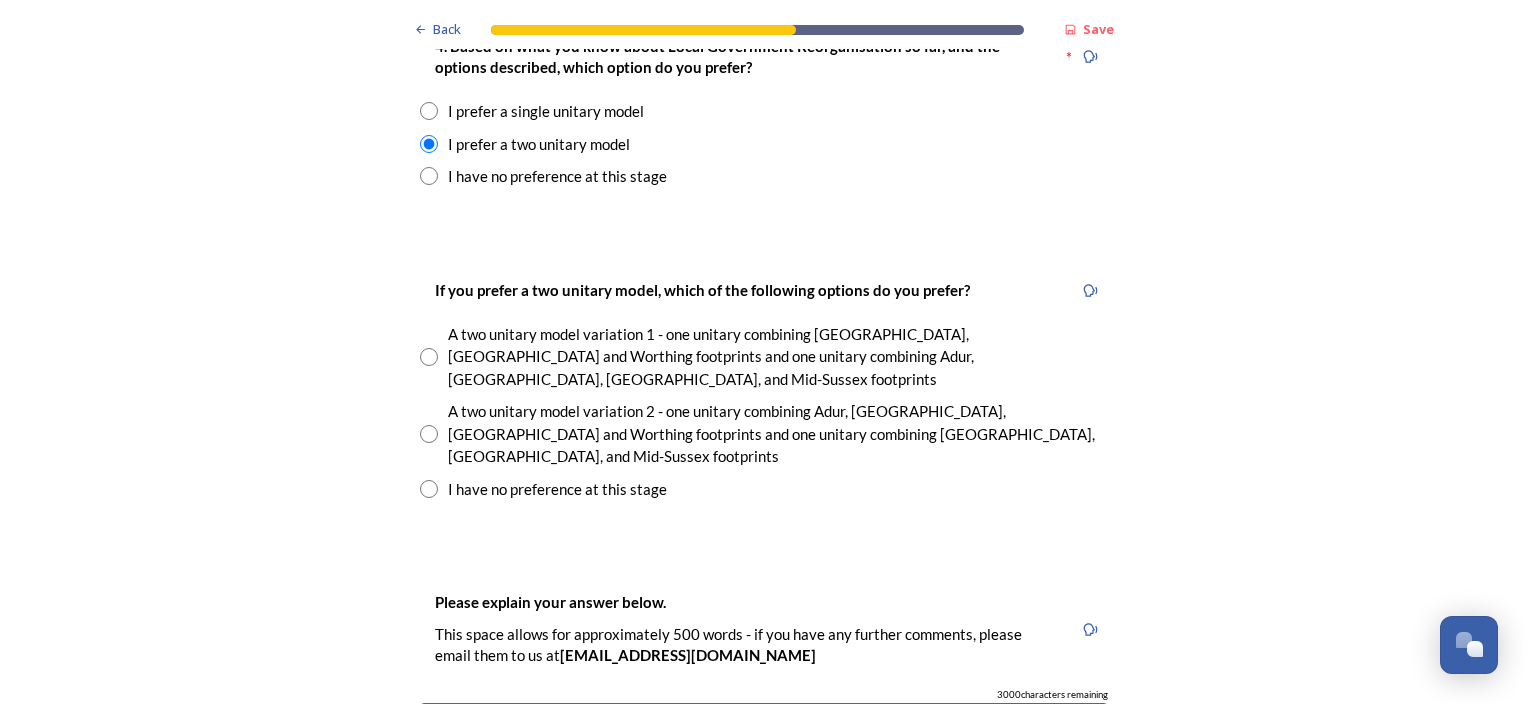 scroll, scrollTop: 2800, scrollLeft: 0, axis: vertical 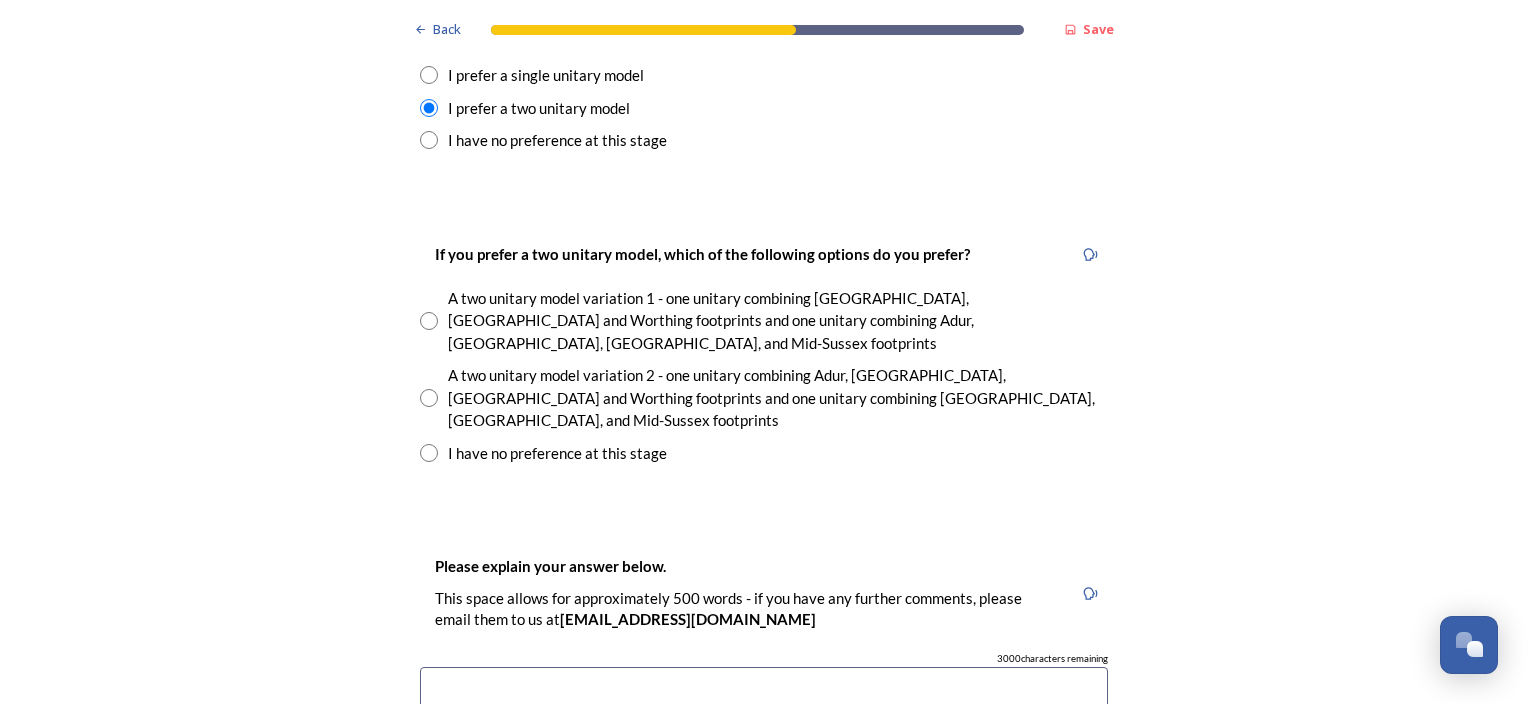 click at bounding box center [429, 321] 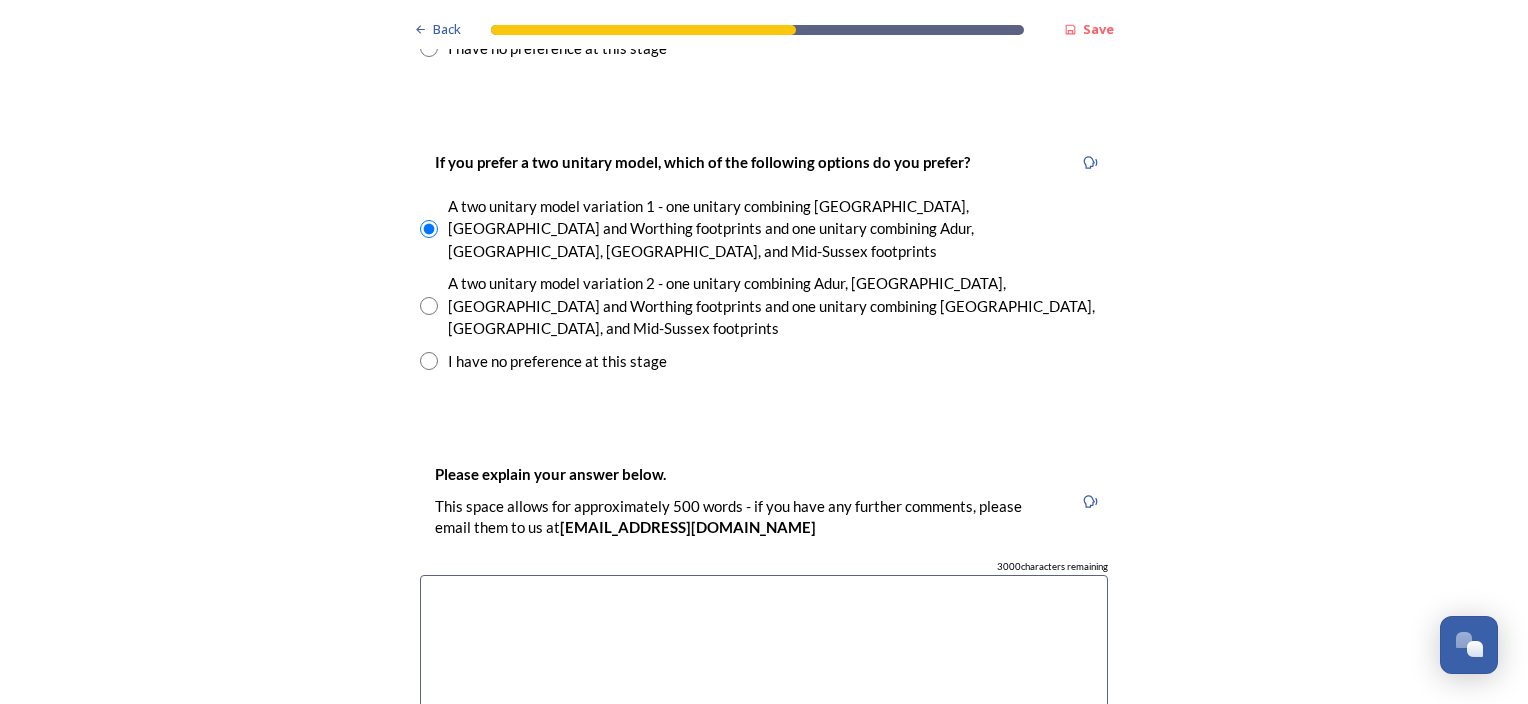 scroll, scrollTop: 3000, scrollLeft: 0, axis: vertical 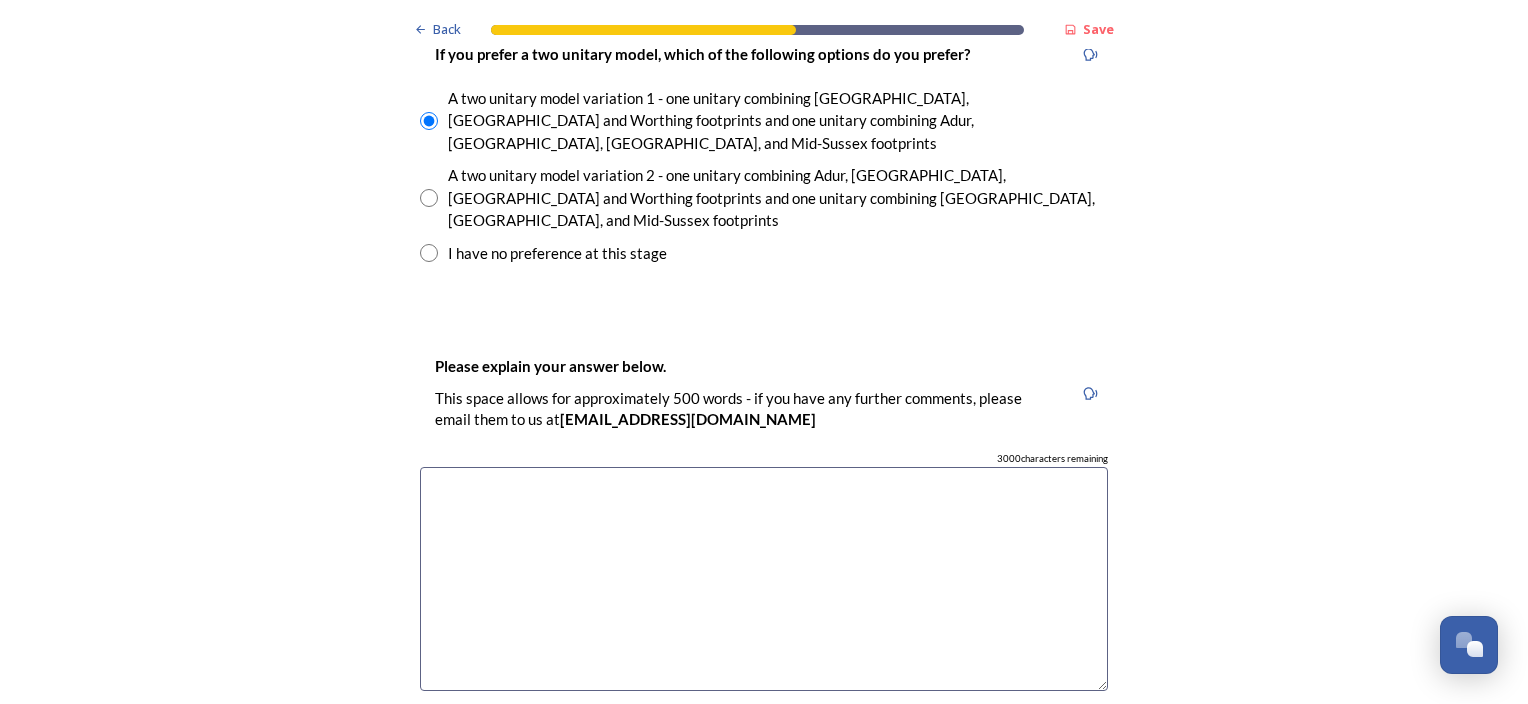 click at bounding box center (764, 579) 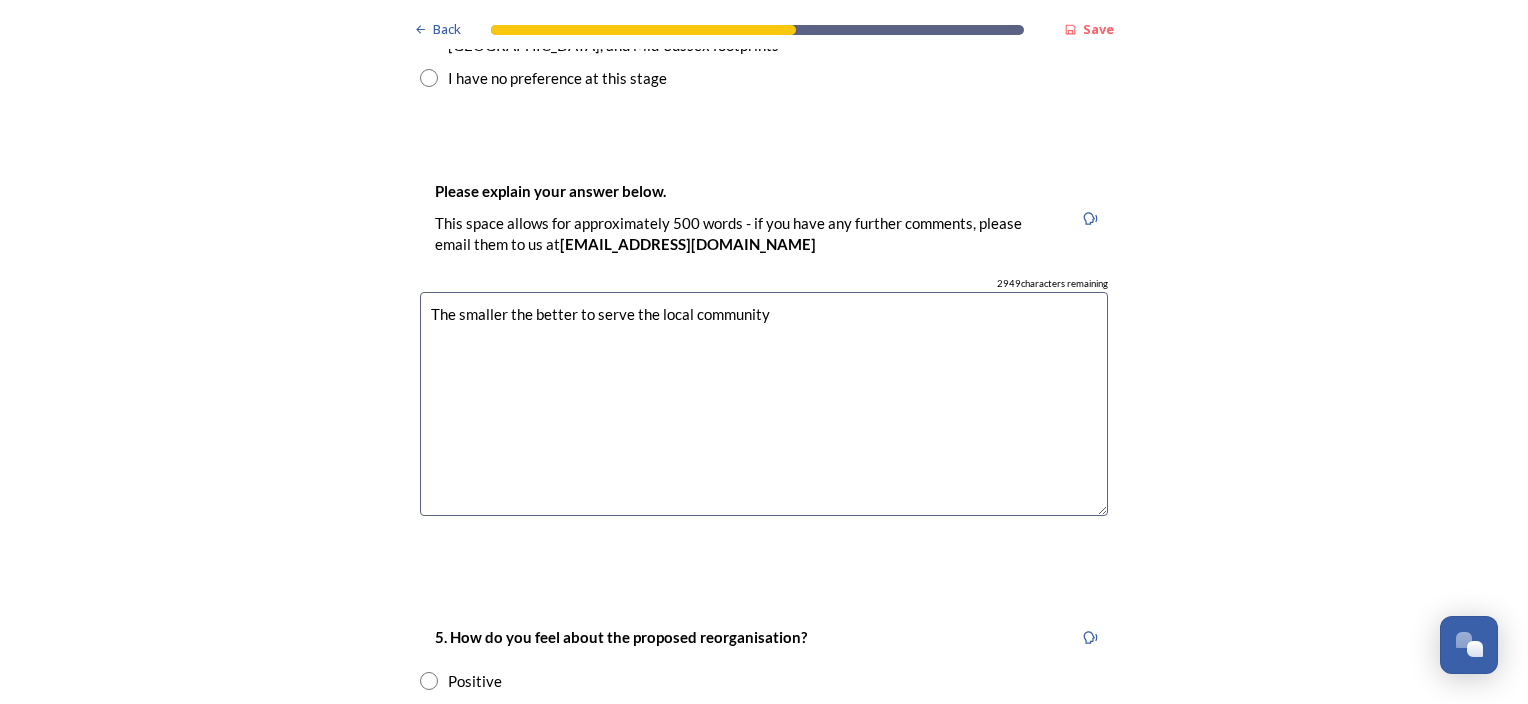 scroll, scrollTop: 3300, scrollLeft: 0, axis: vertical 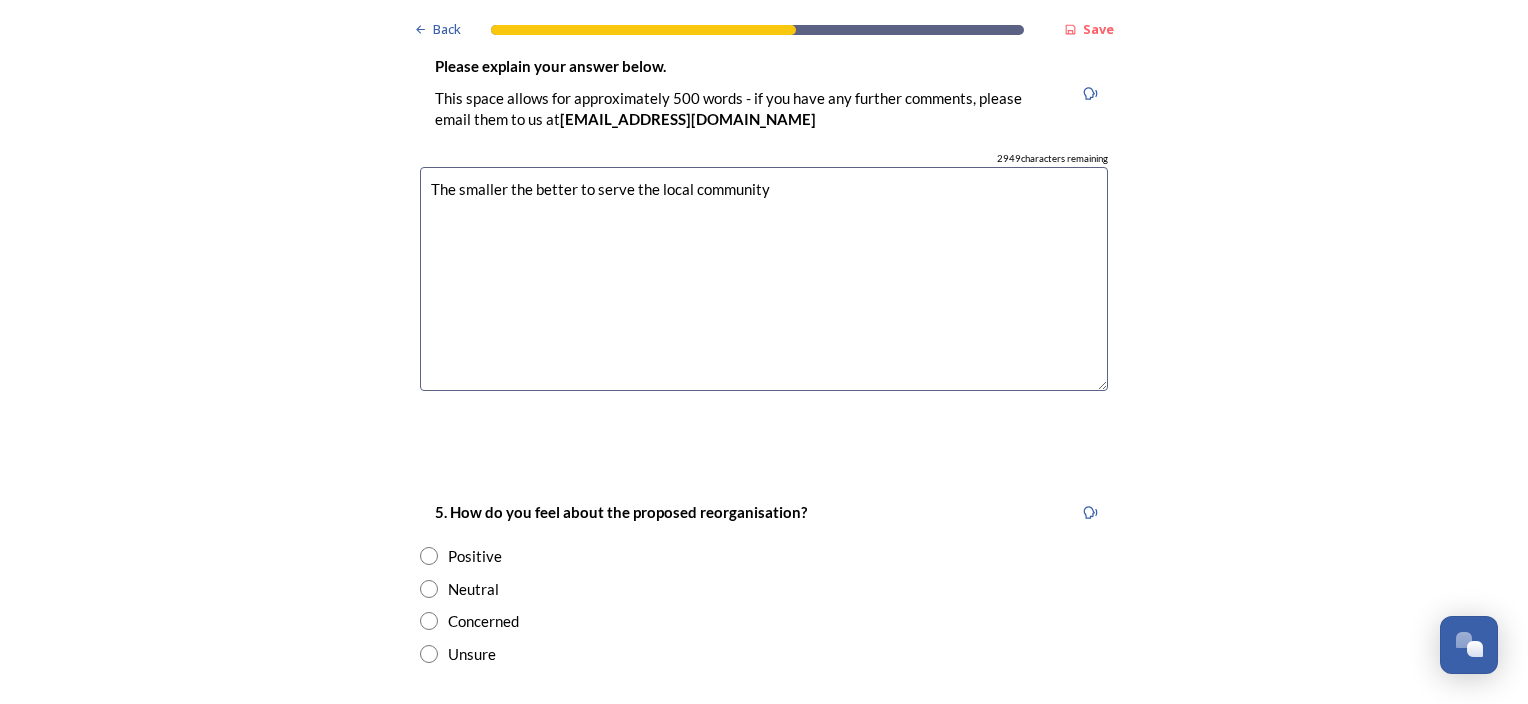 type on "The smaller the better to serve the local community" 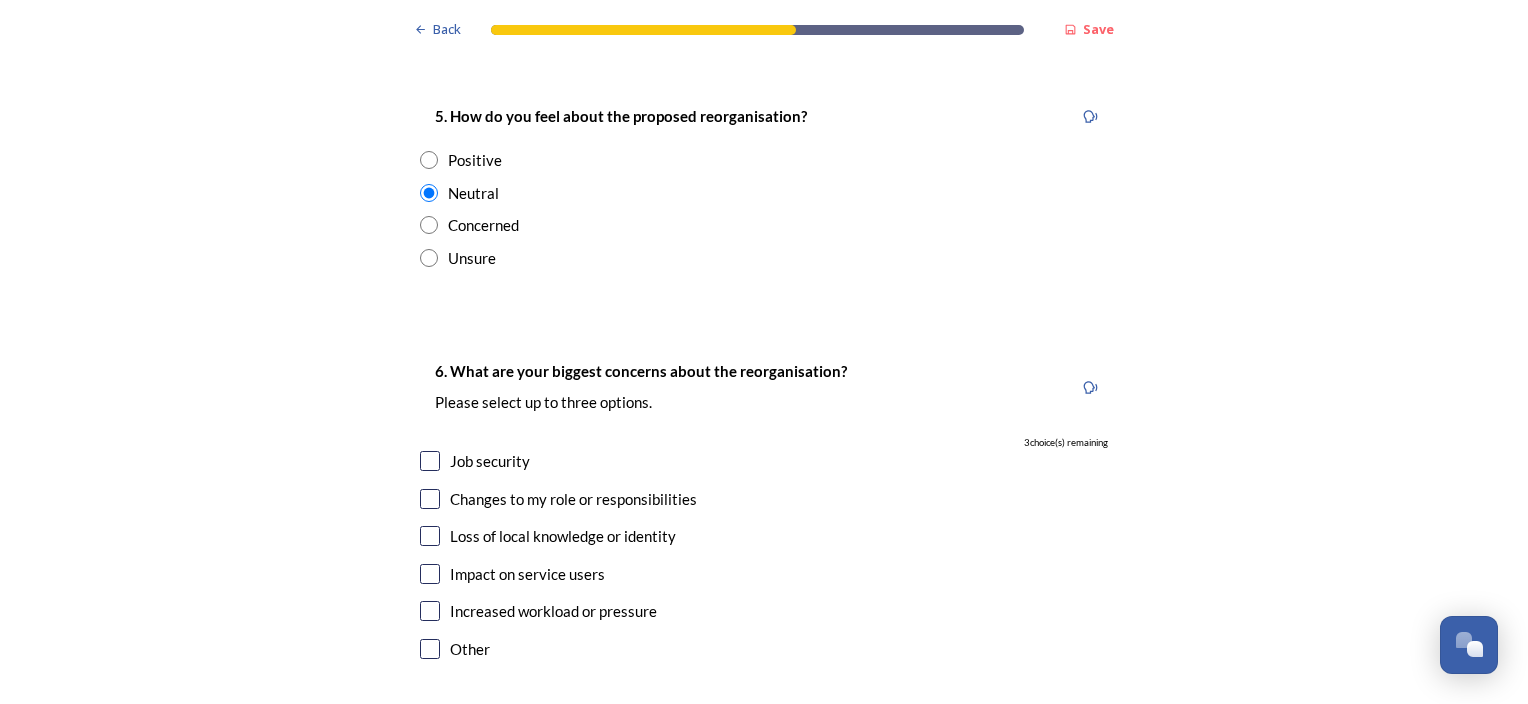 scroll, scrollTop: 3700, scrollLeft: 0, axis: vertical 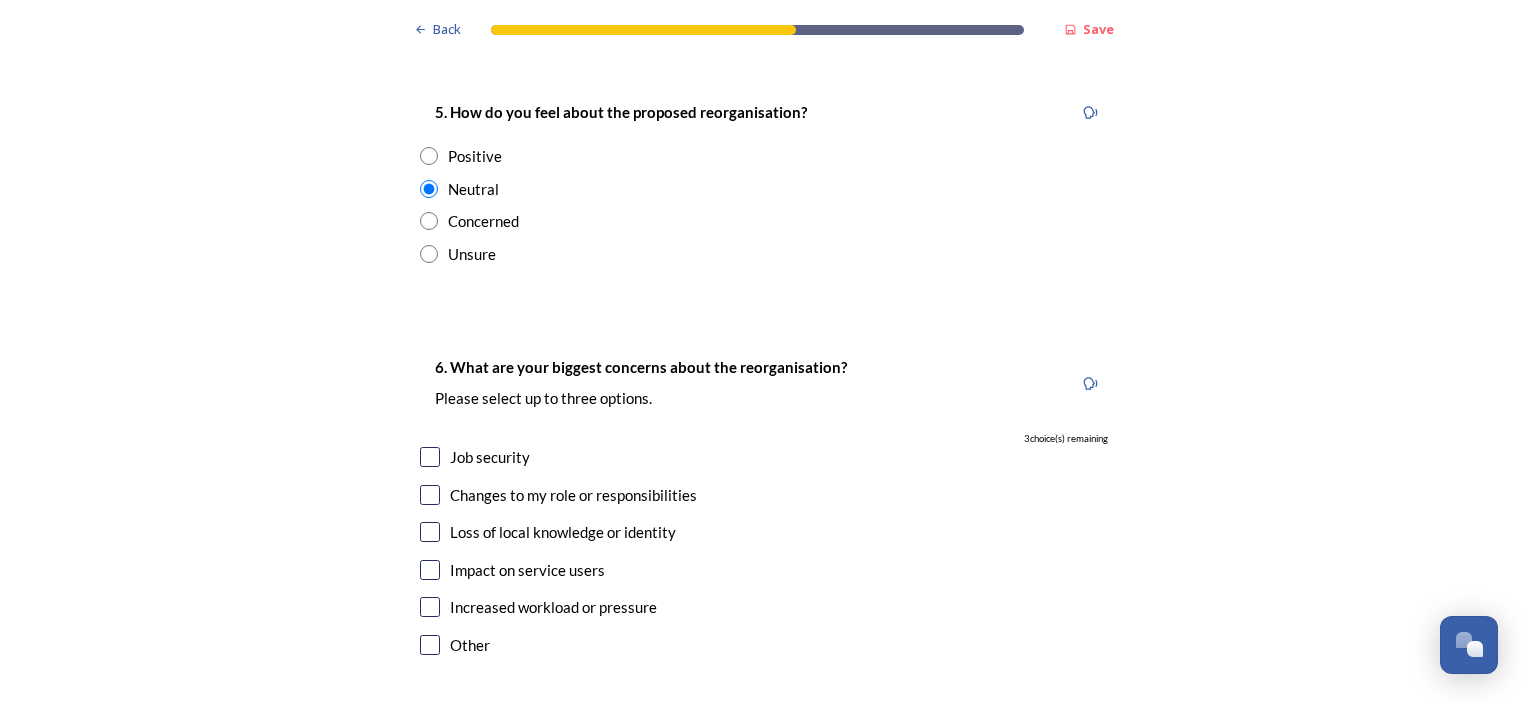 click at bounding box center [430, 532] 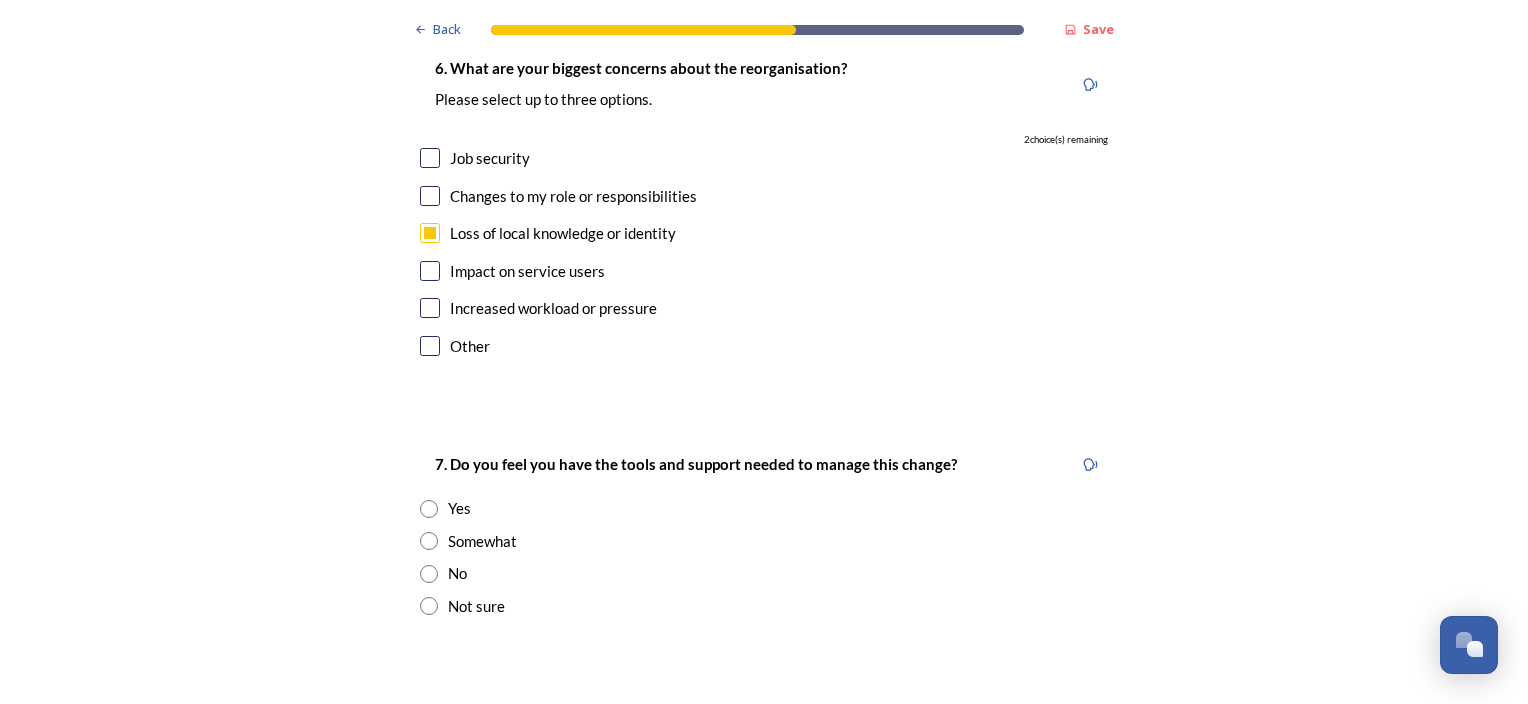 scroll, scrollTop: 4000, scrollLeft: 0, axis: vertical 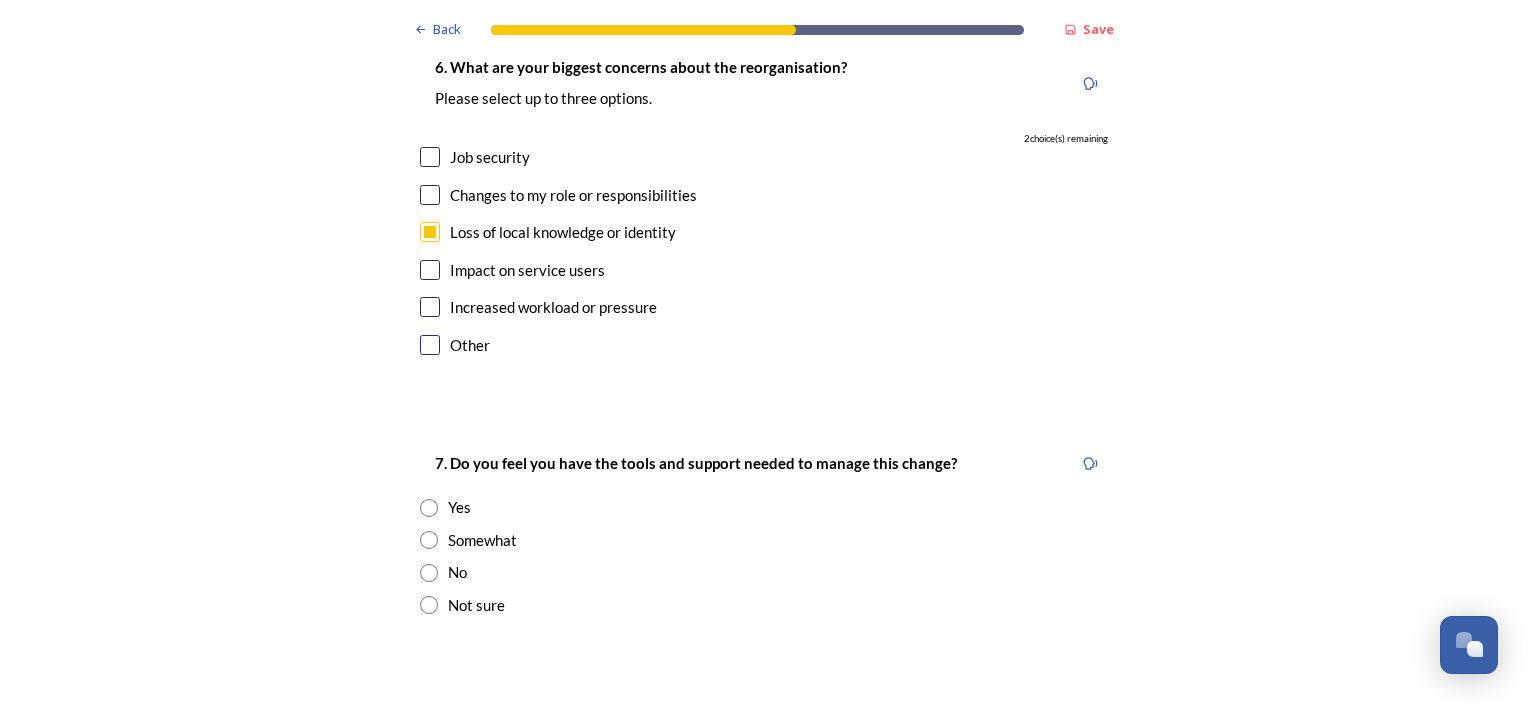 click at bounding box center (429, 540) 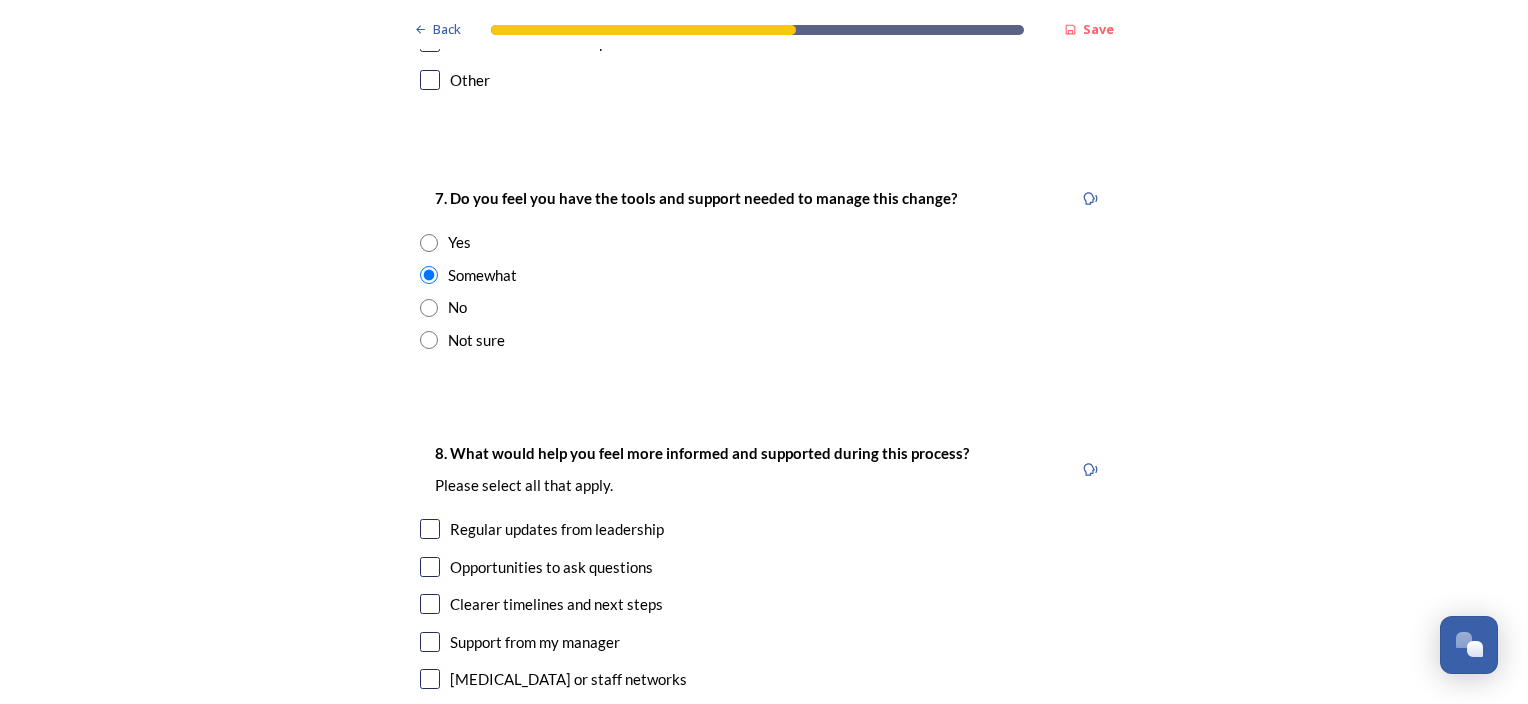 scroll, scrollTop: 4300, scrollLeft: 0, axis: vertical 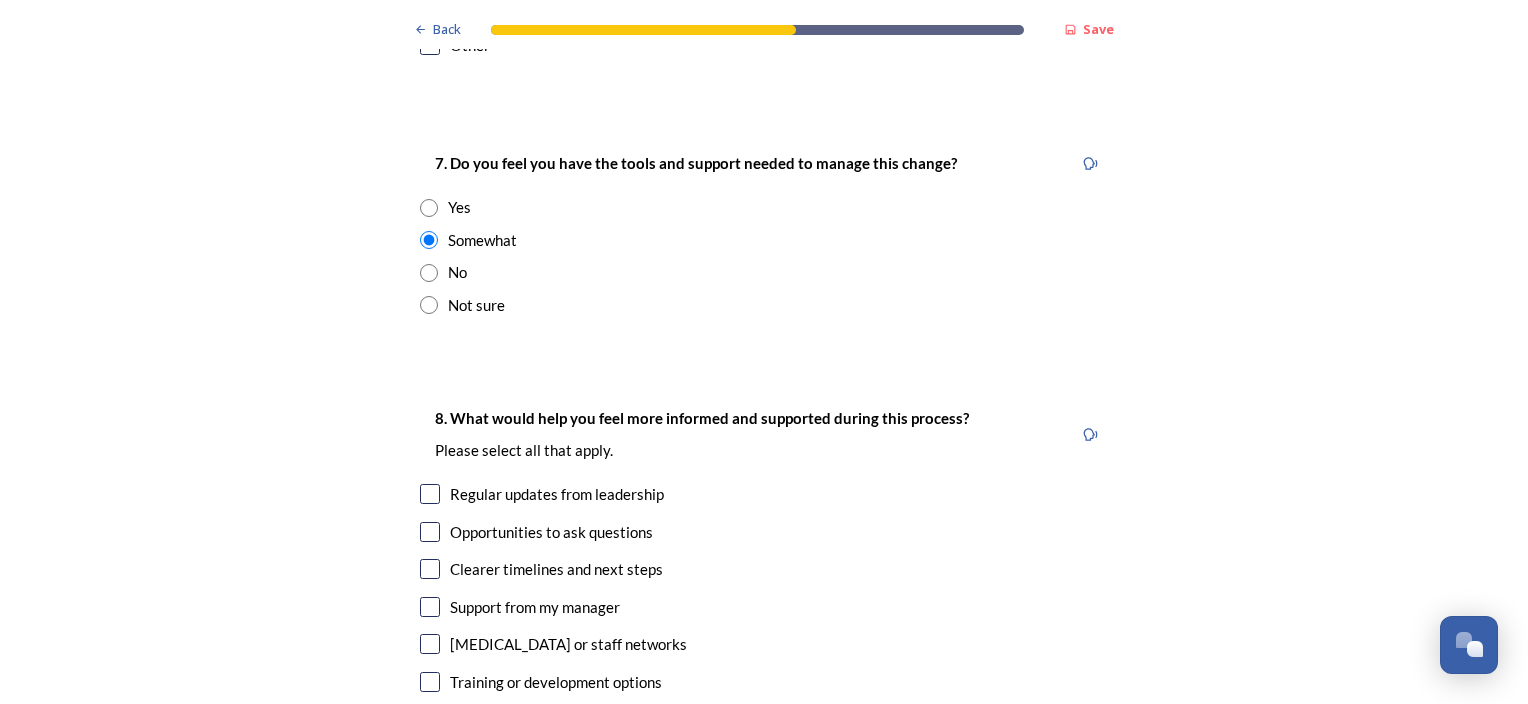 click at bounding box center (430, 569) 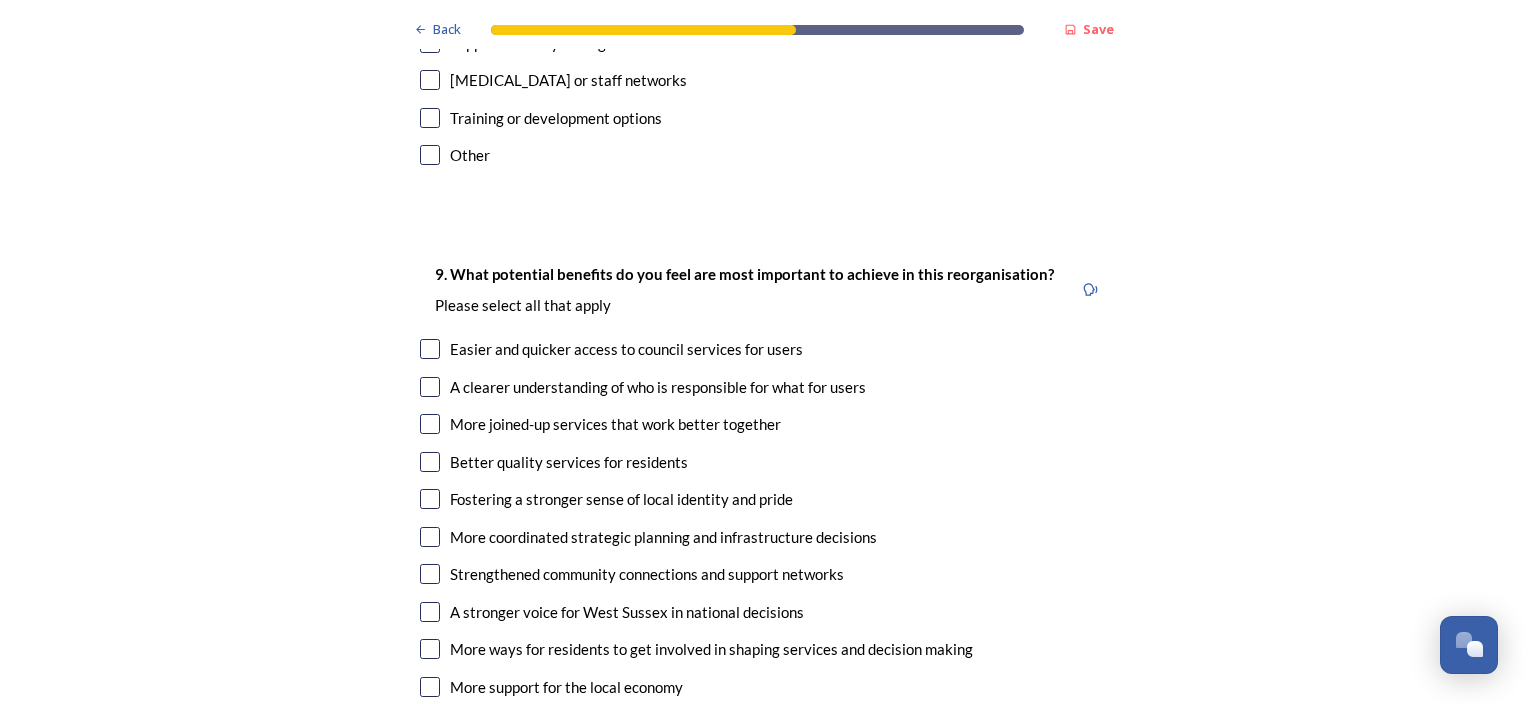 scroll, scrollTop: 4900, scrollLeft: 0, axis: vertical 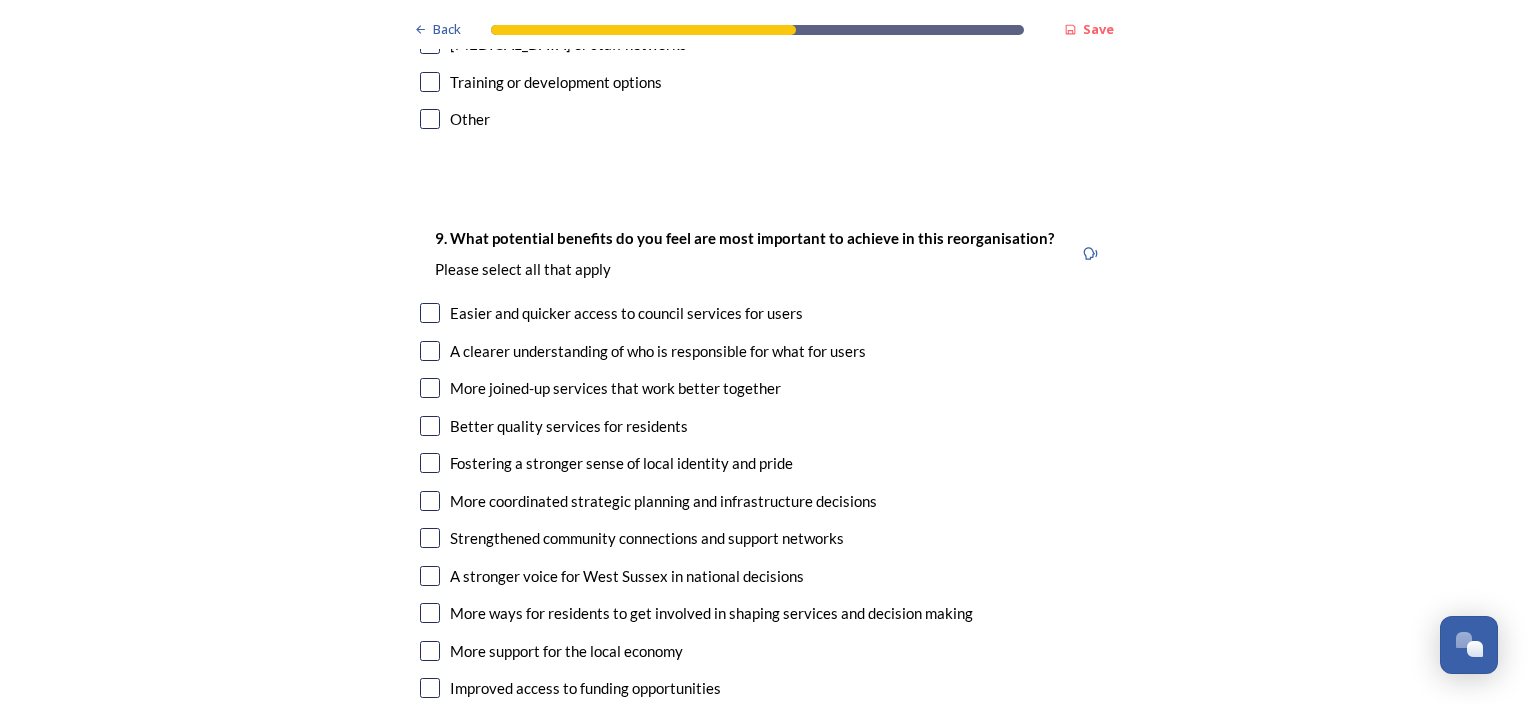 click at bounding box center [430, 313] 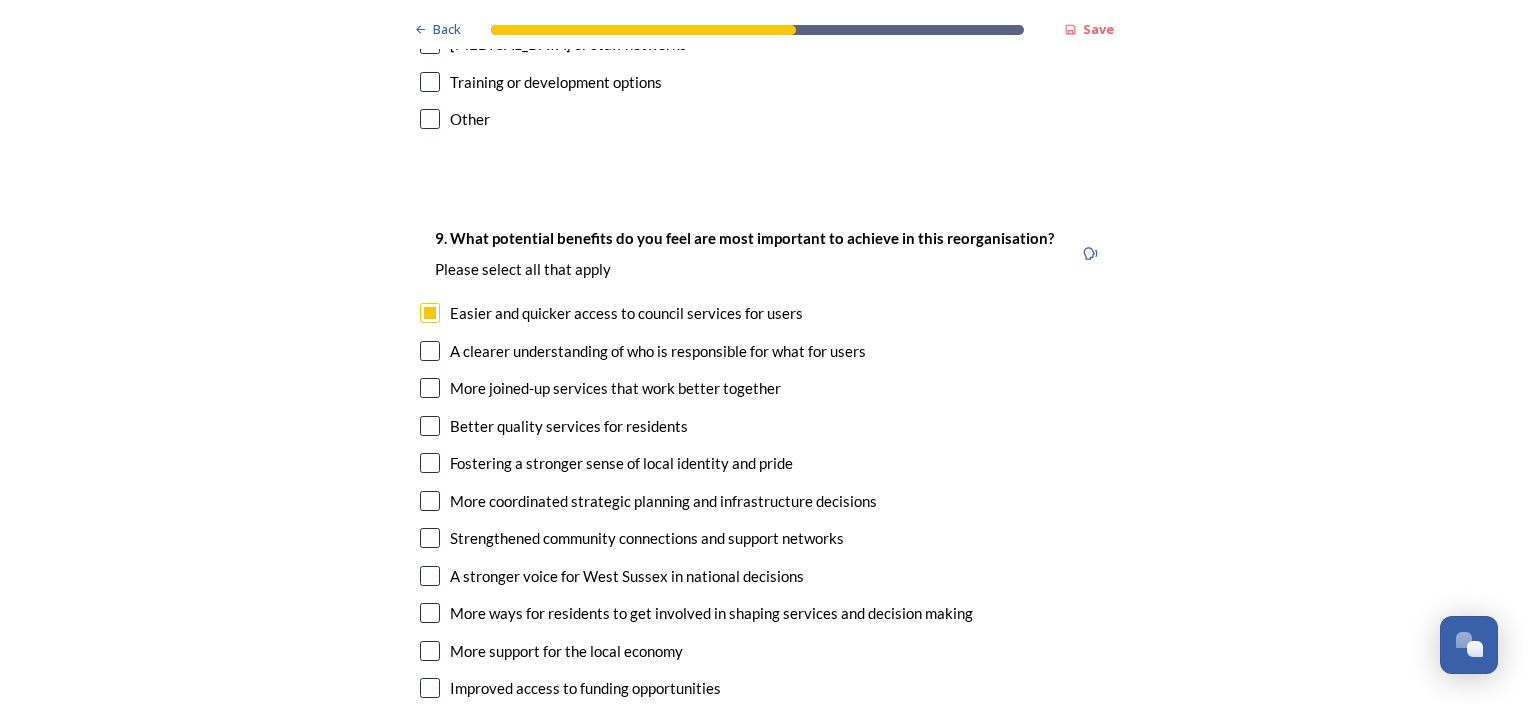 click at bounding box center (430, 351) 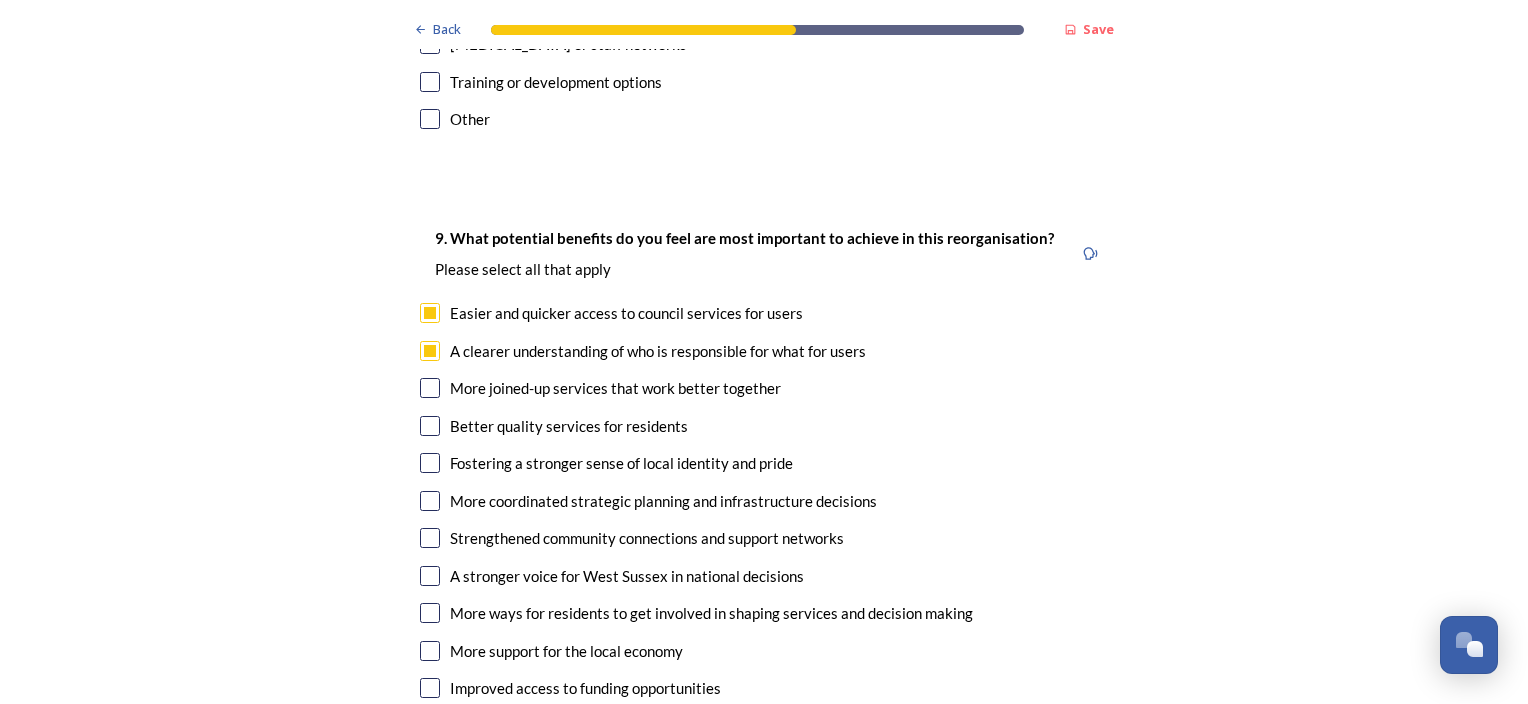 click at bounding box center (430, 388) 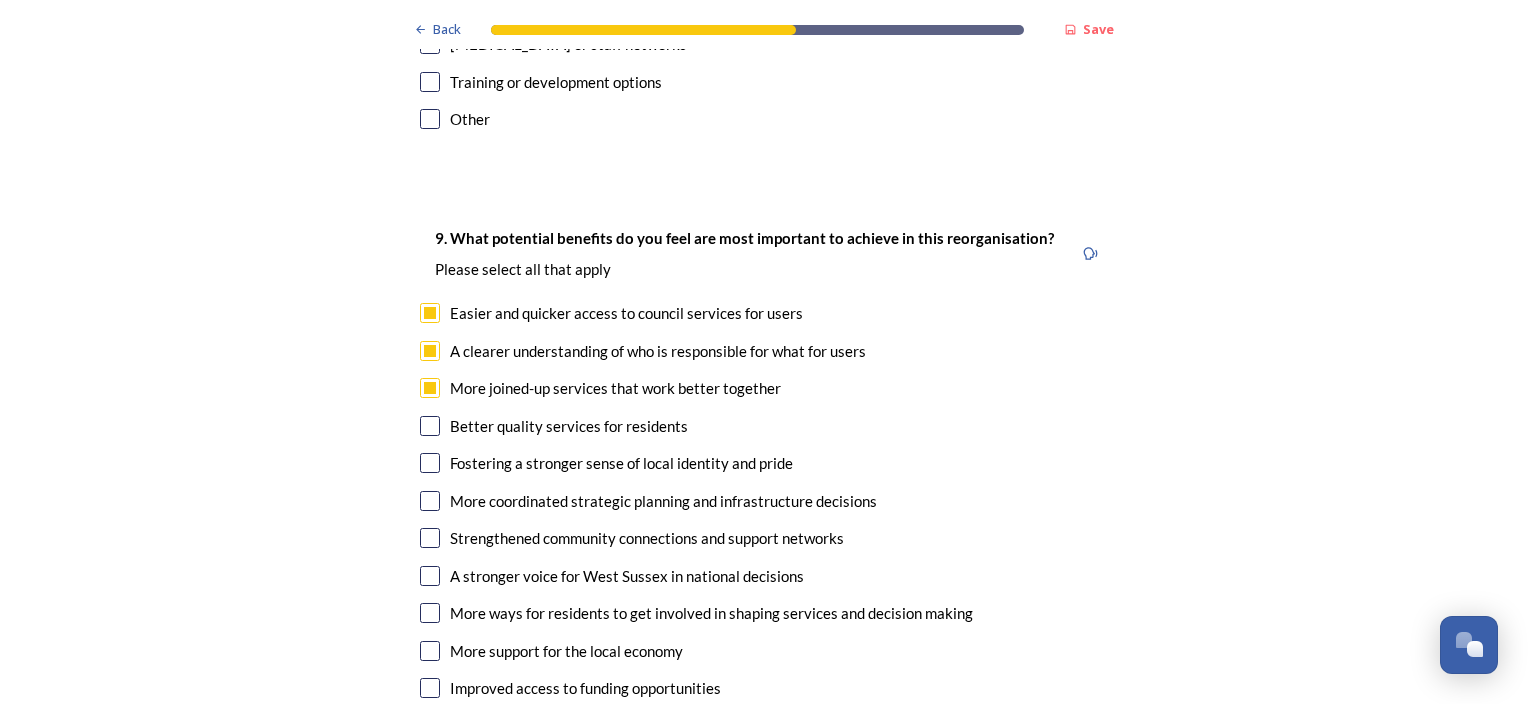 click at bounding box center [430, 426] 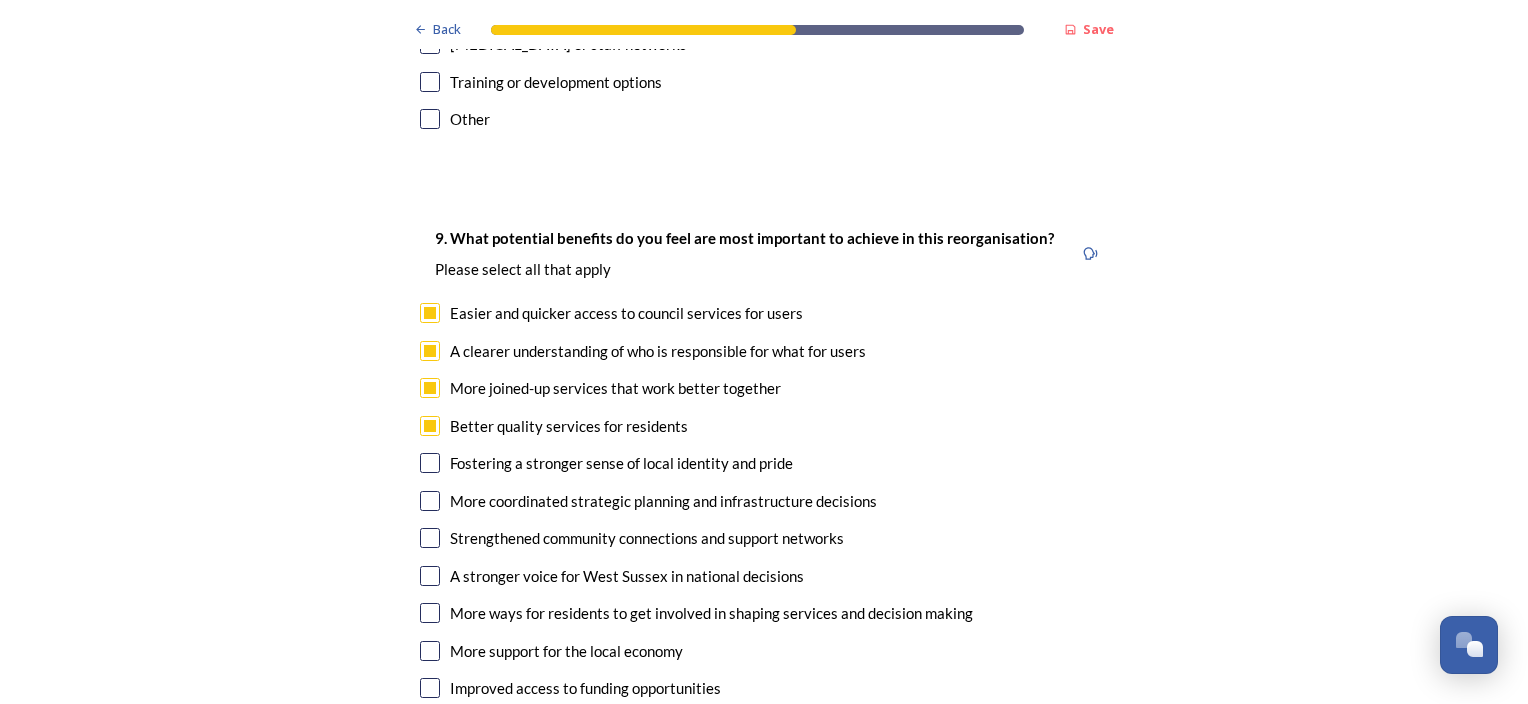 click at bounding box center (430, 501) 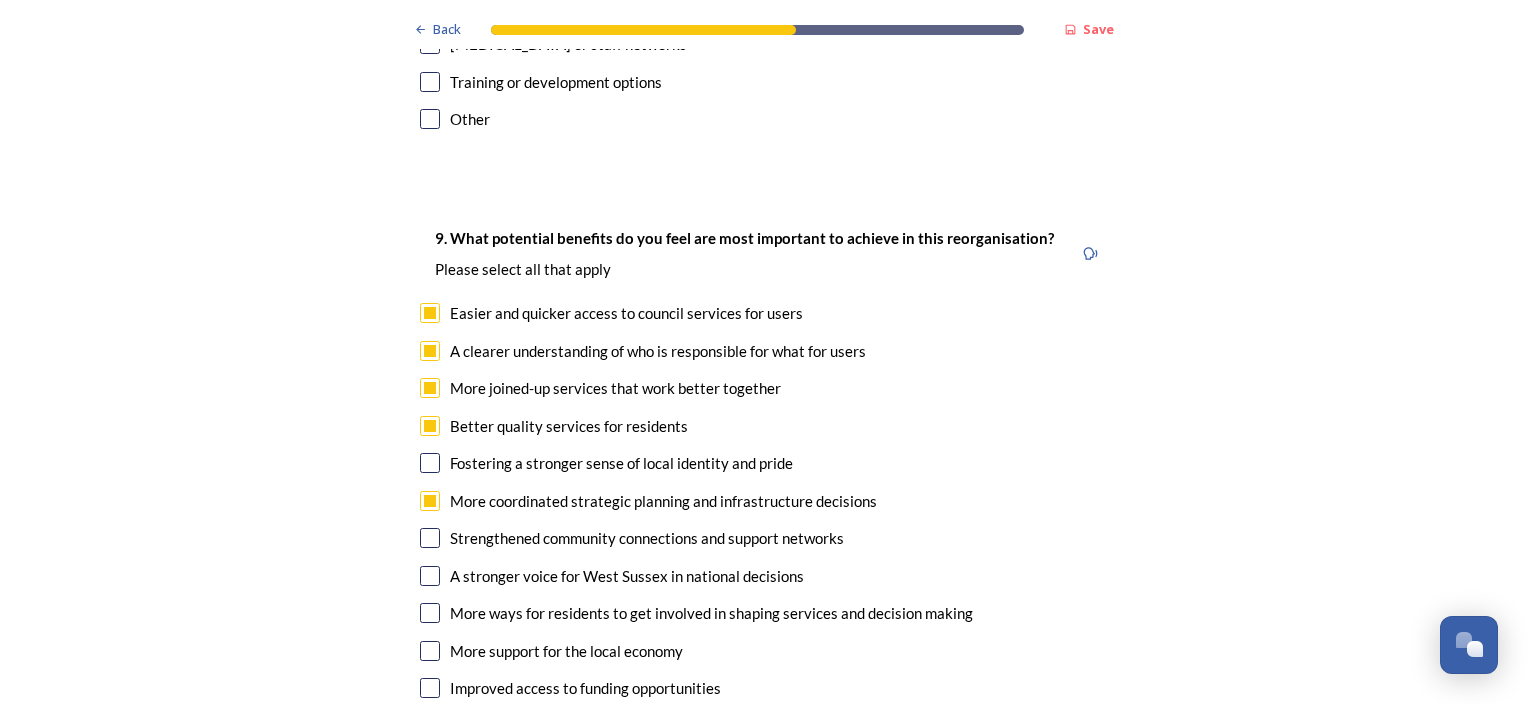 click at bounding box center (430, 538) 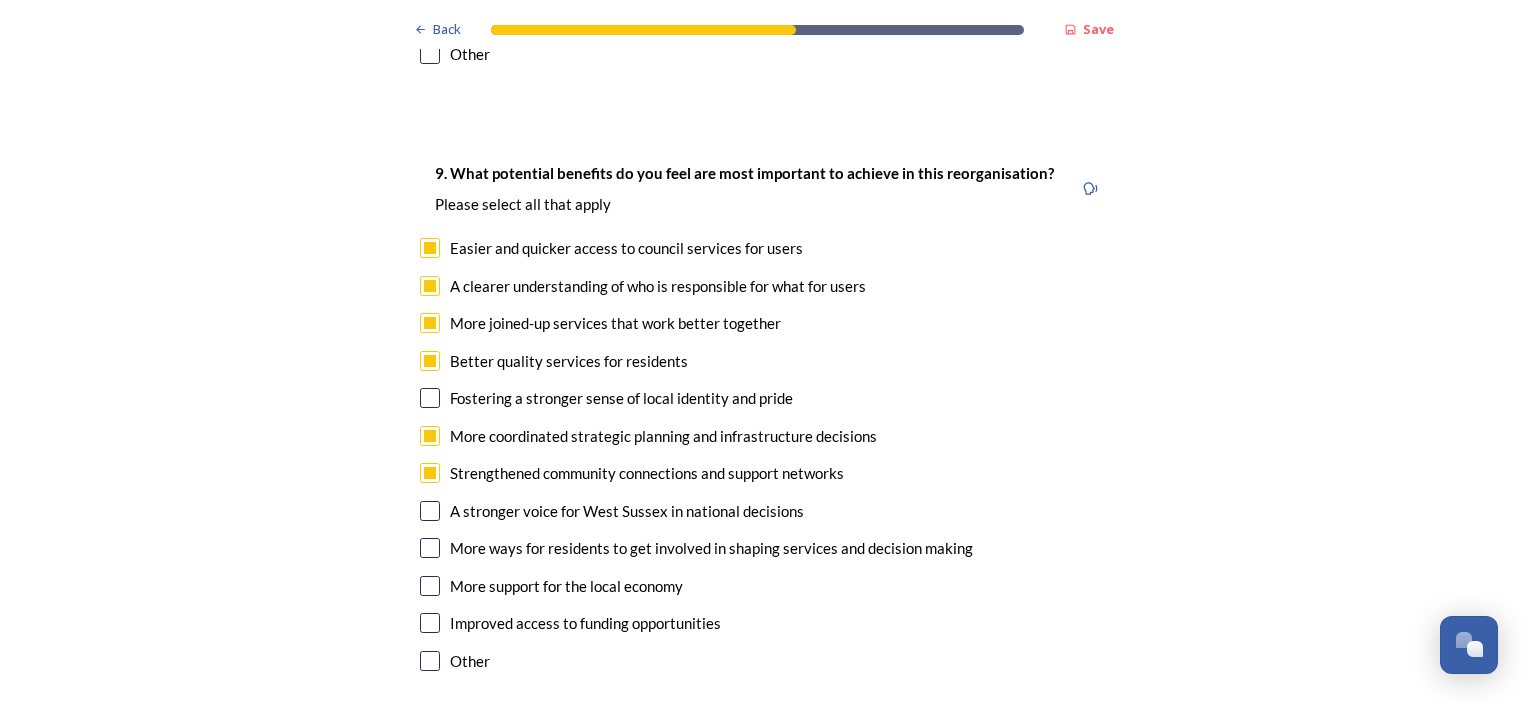 scroll, scrollTop: 5000, scrollLeft: 0, axis: vertical 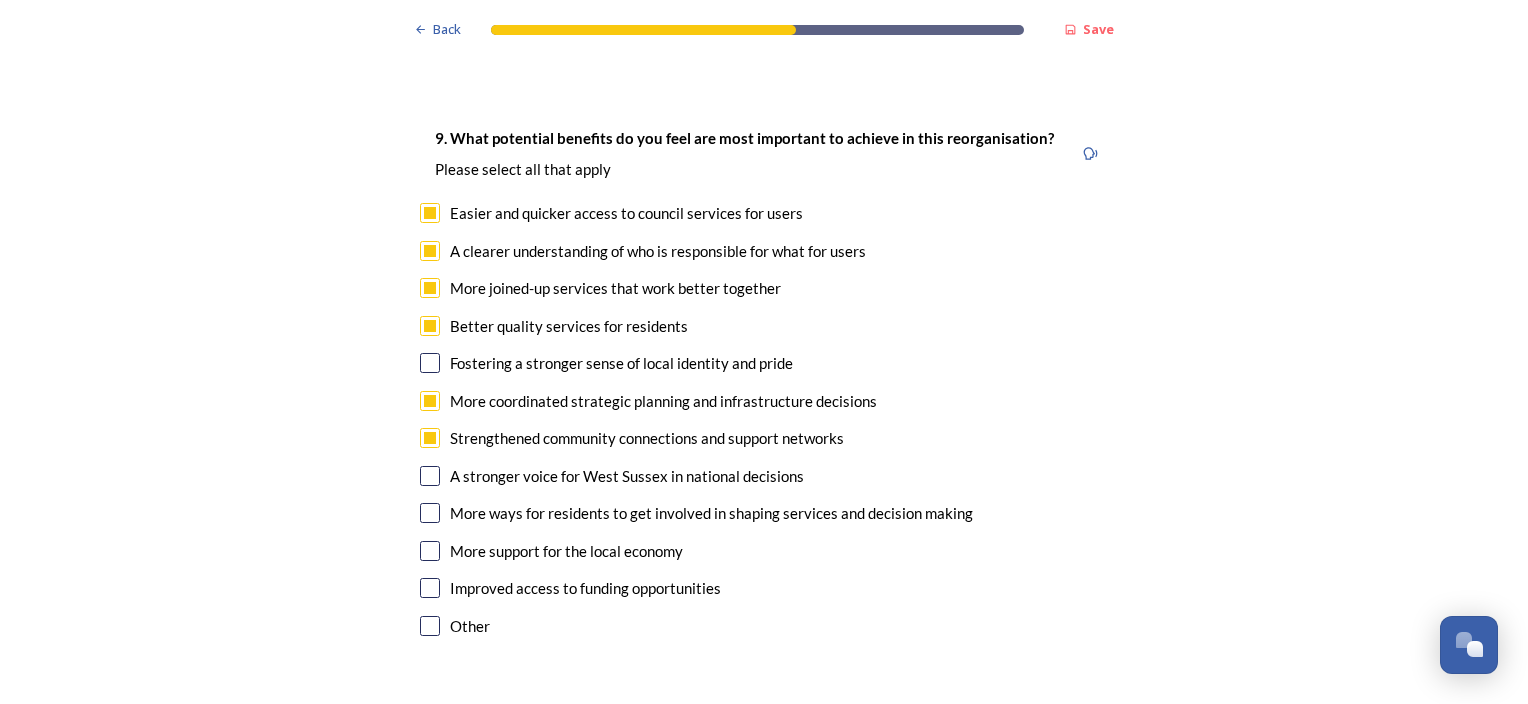 click at bounding box center [430, 513] 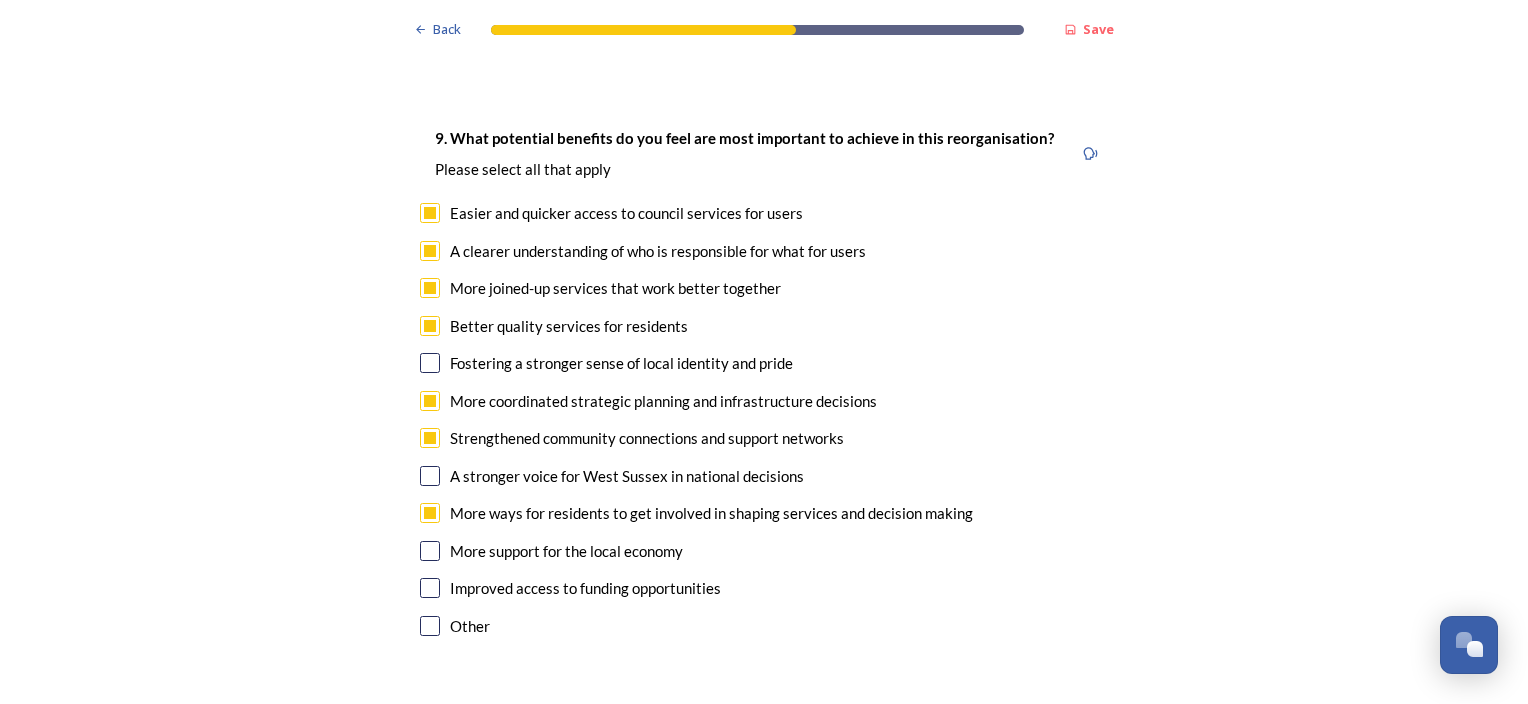 drag, startPoint x: 417, startPoint y: 446, endPoint x: 437, endPoint y: 477, distance: 36.891735 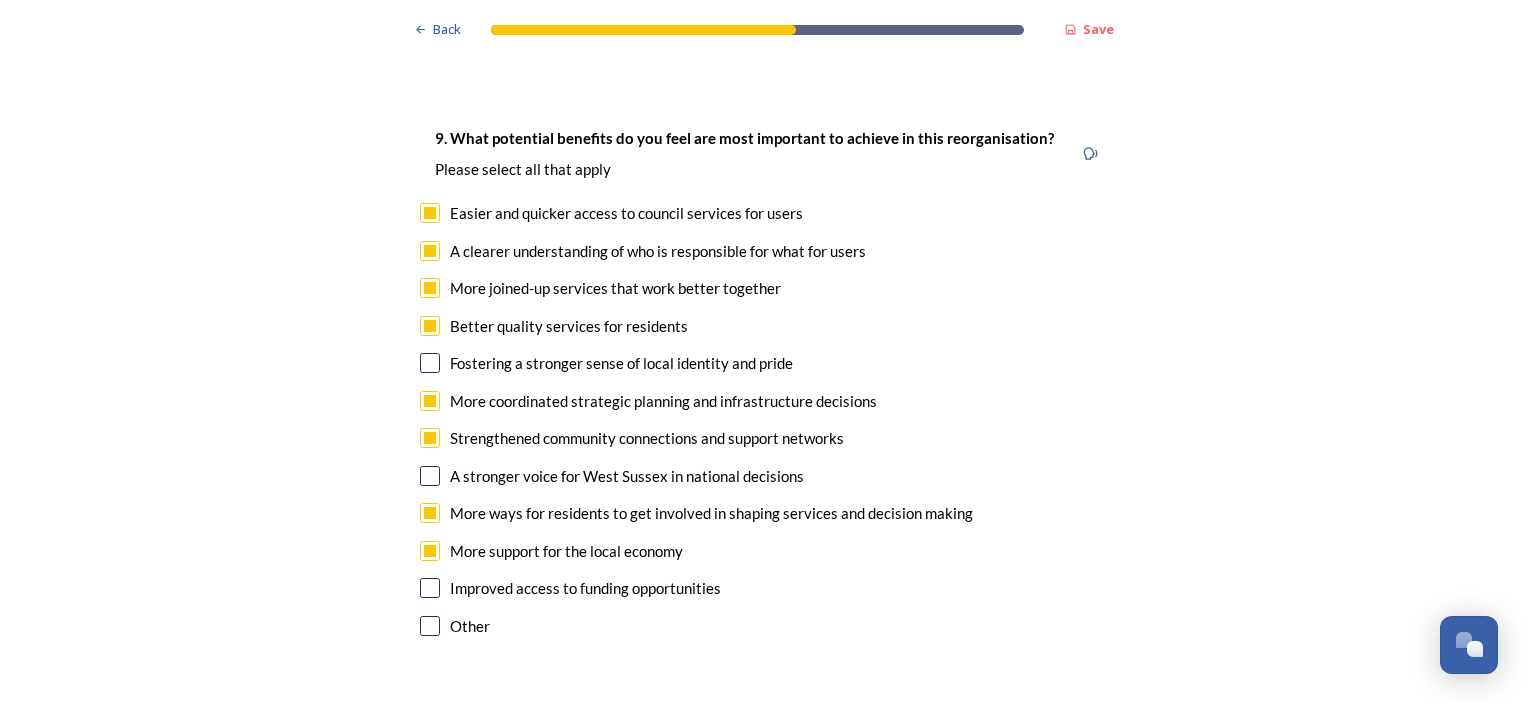 click at bounding box center (430, 588) 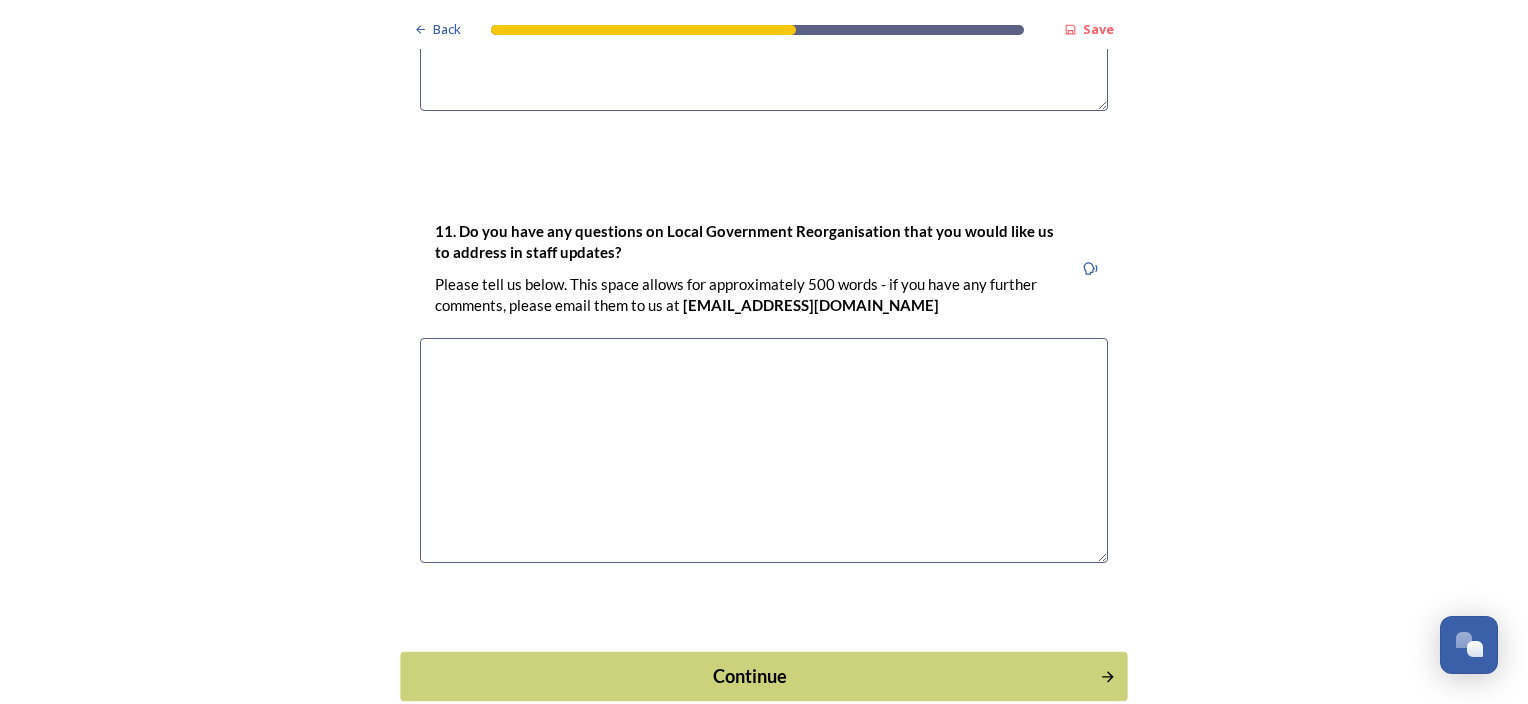 scroll, scrollTop: 6008, scrollLeft: 0, axis: vertical 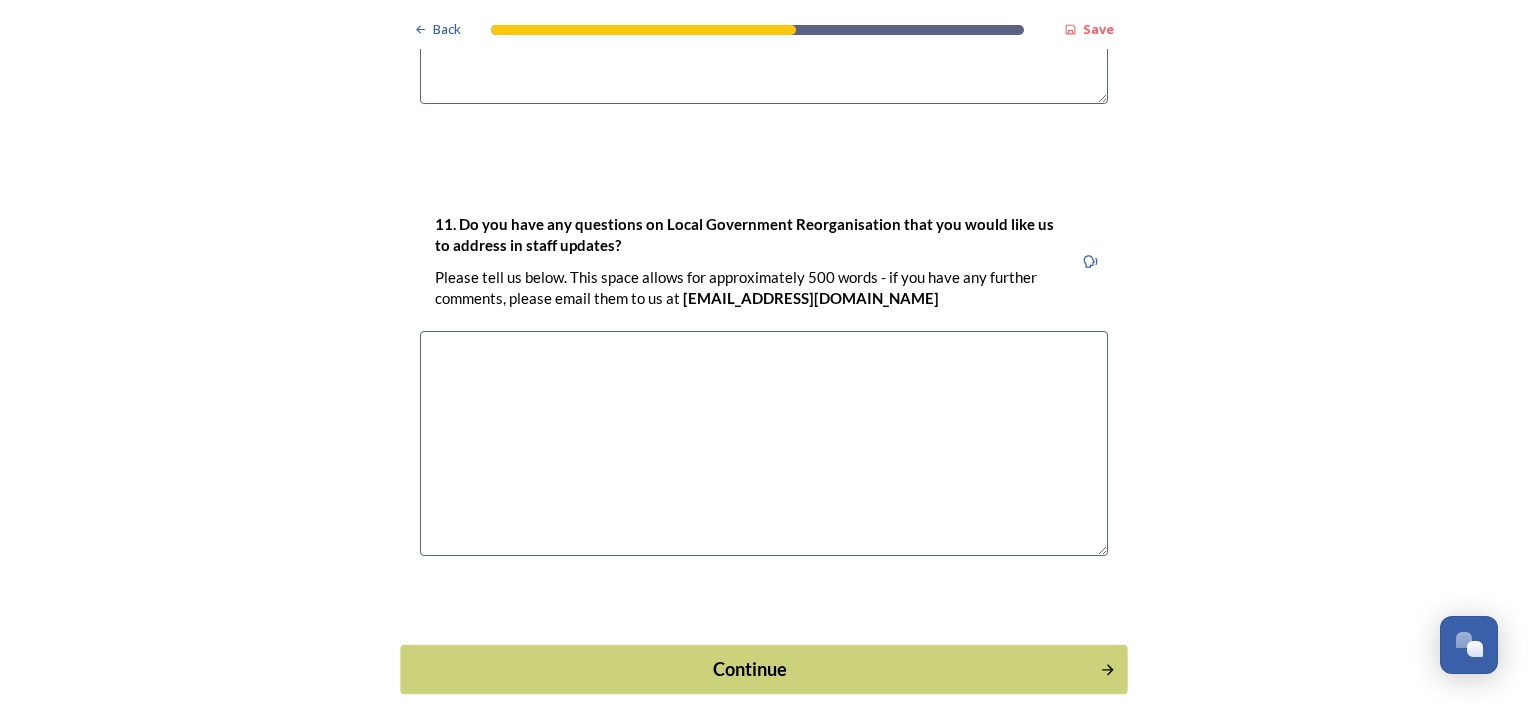click on "Continue" at bounding box center [750, 668] 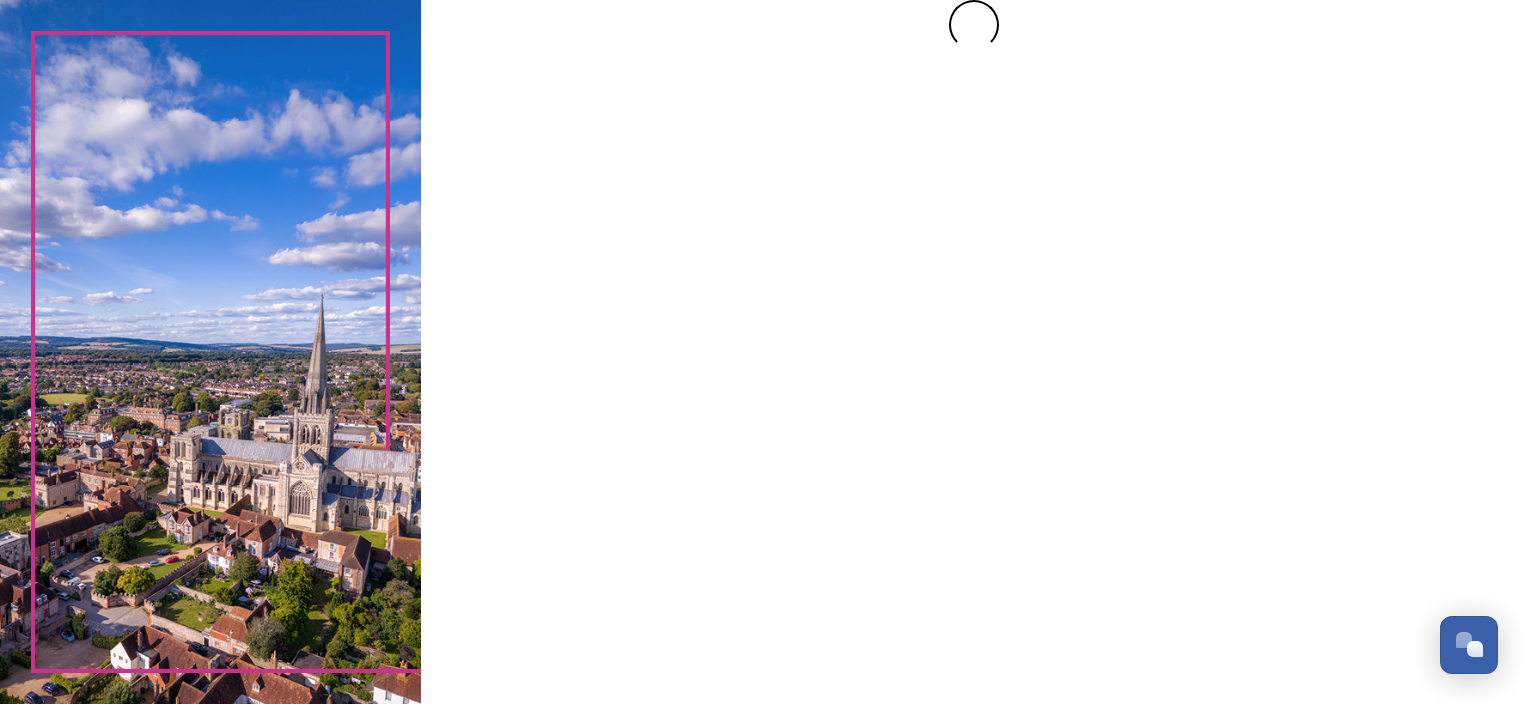 scroll, scrollTop: 0, scrollLeft: 0, axis: both 